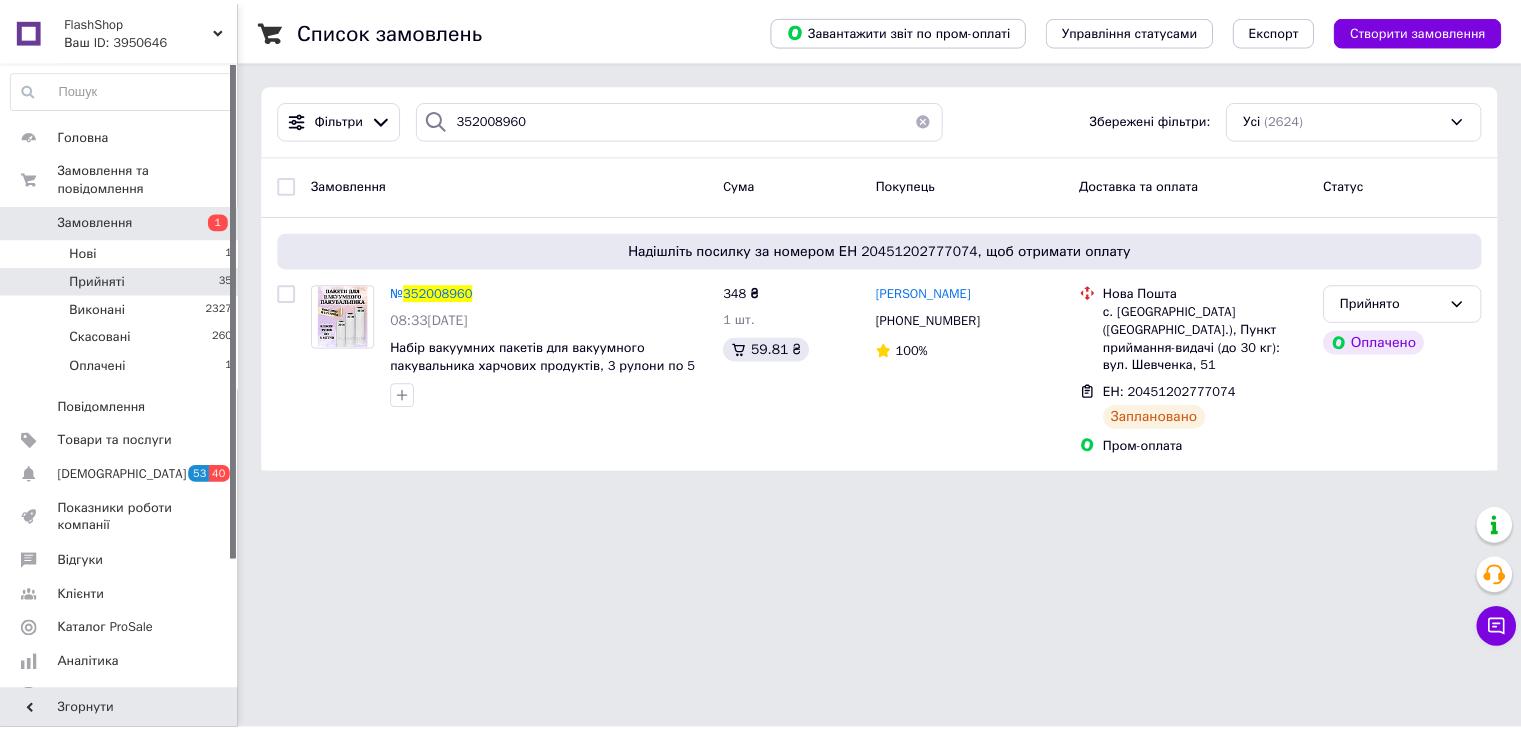 scroll, scrollTop: 0, scrollLeft: 0, axis: both 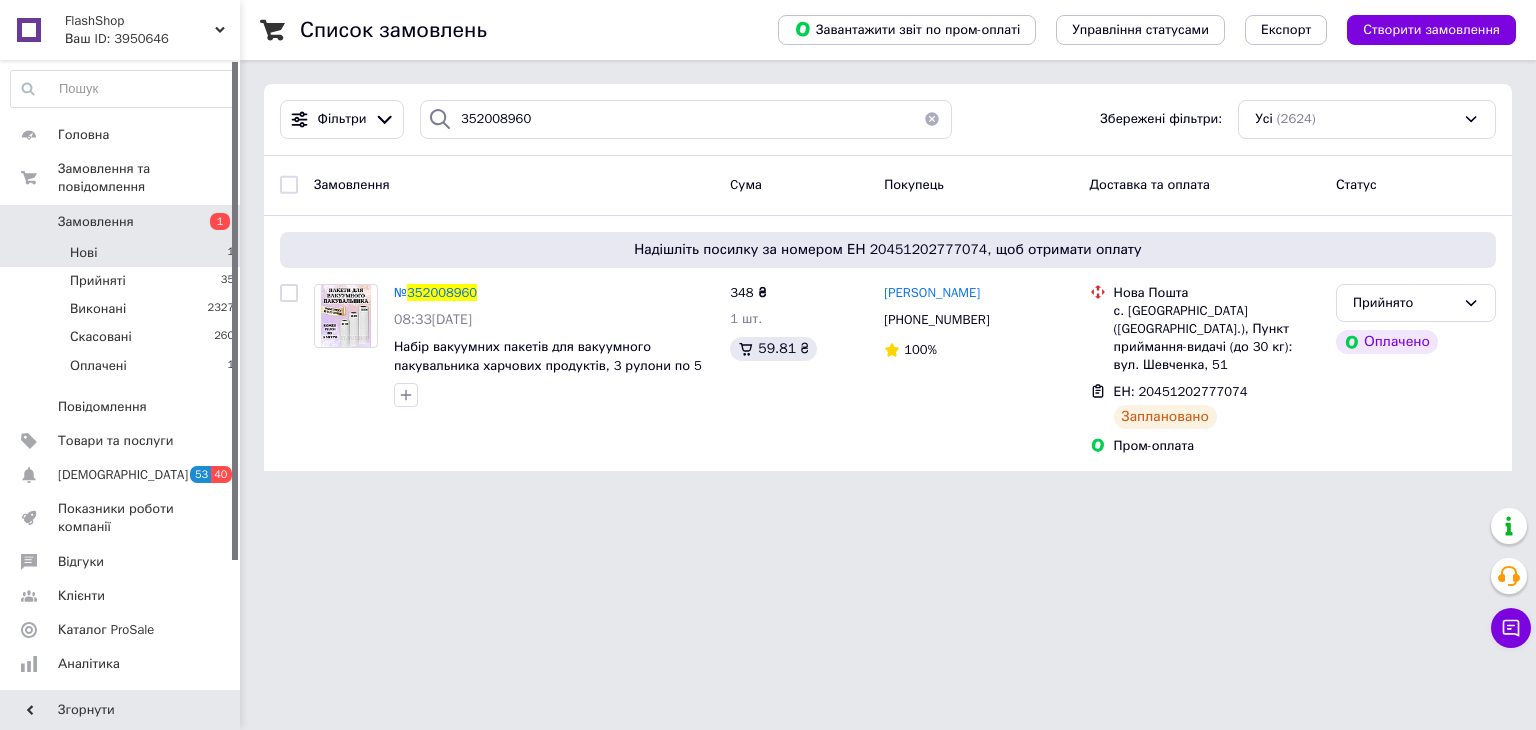 click on "Нові 1" at bounding box center (123, 253) 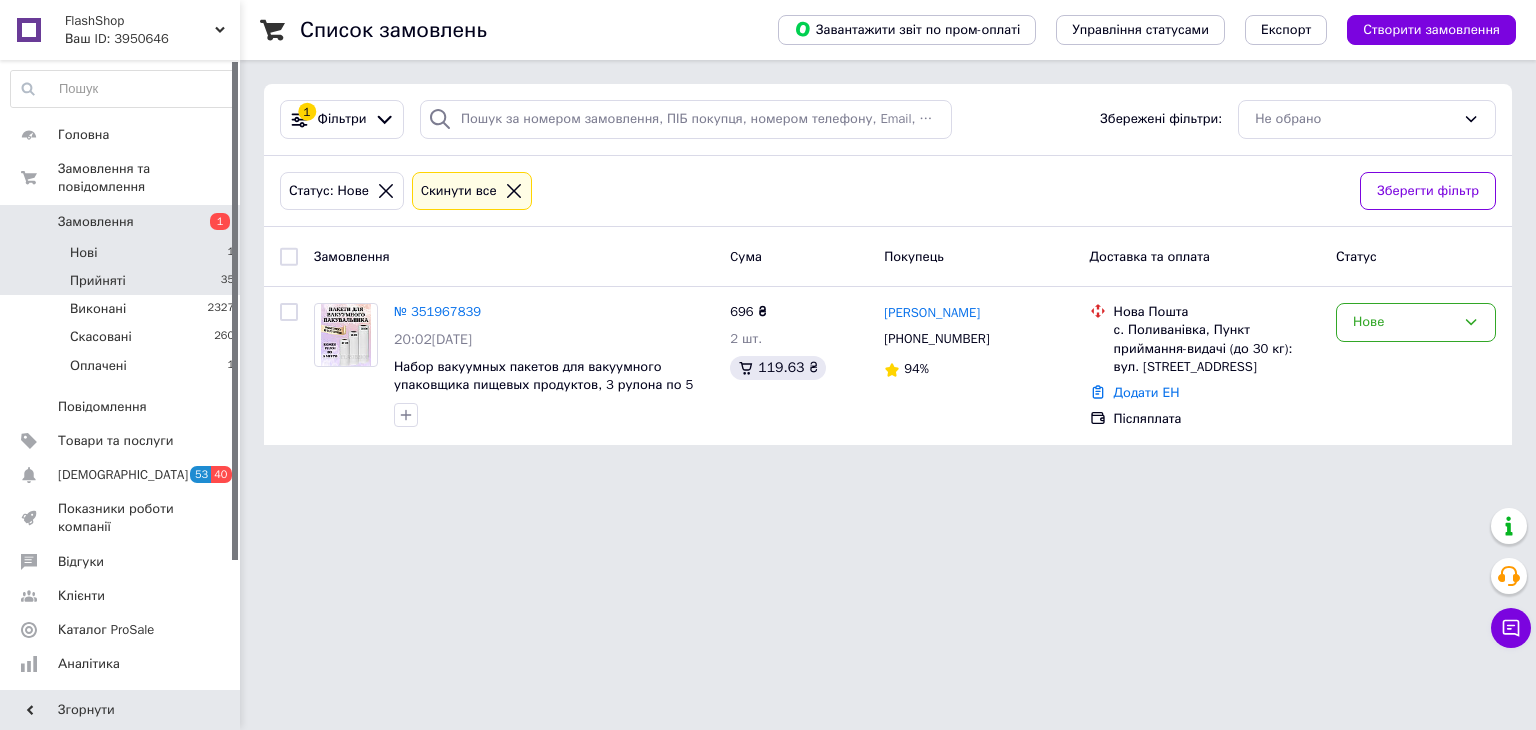 click on "Прийняті" at bounding box center (98, 281) 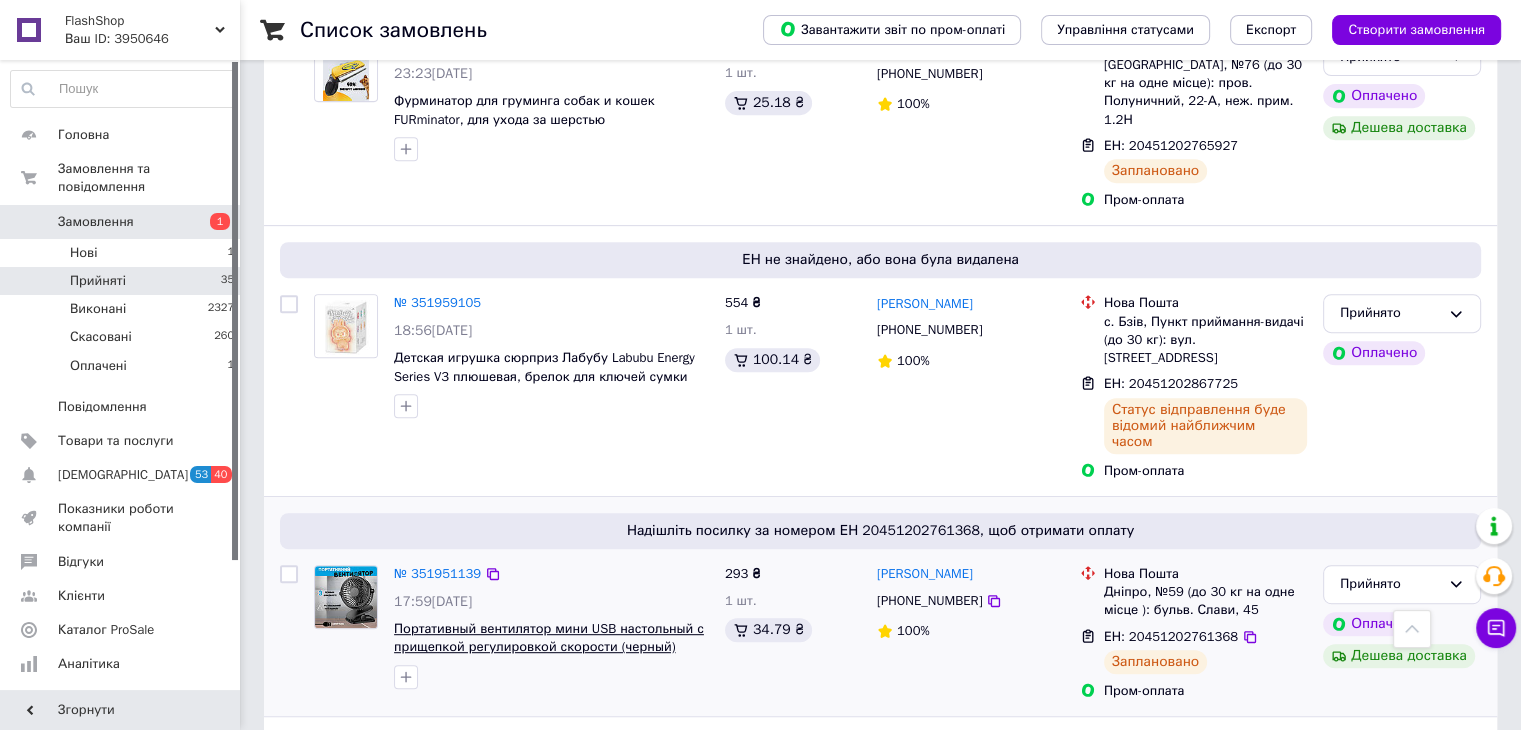 scroll, scrollTop: 1100, scrollLeft: 0, axis: vertical 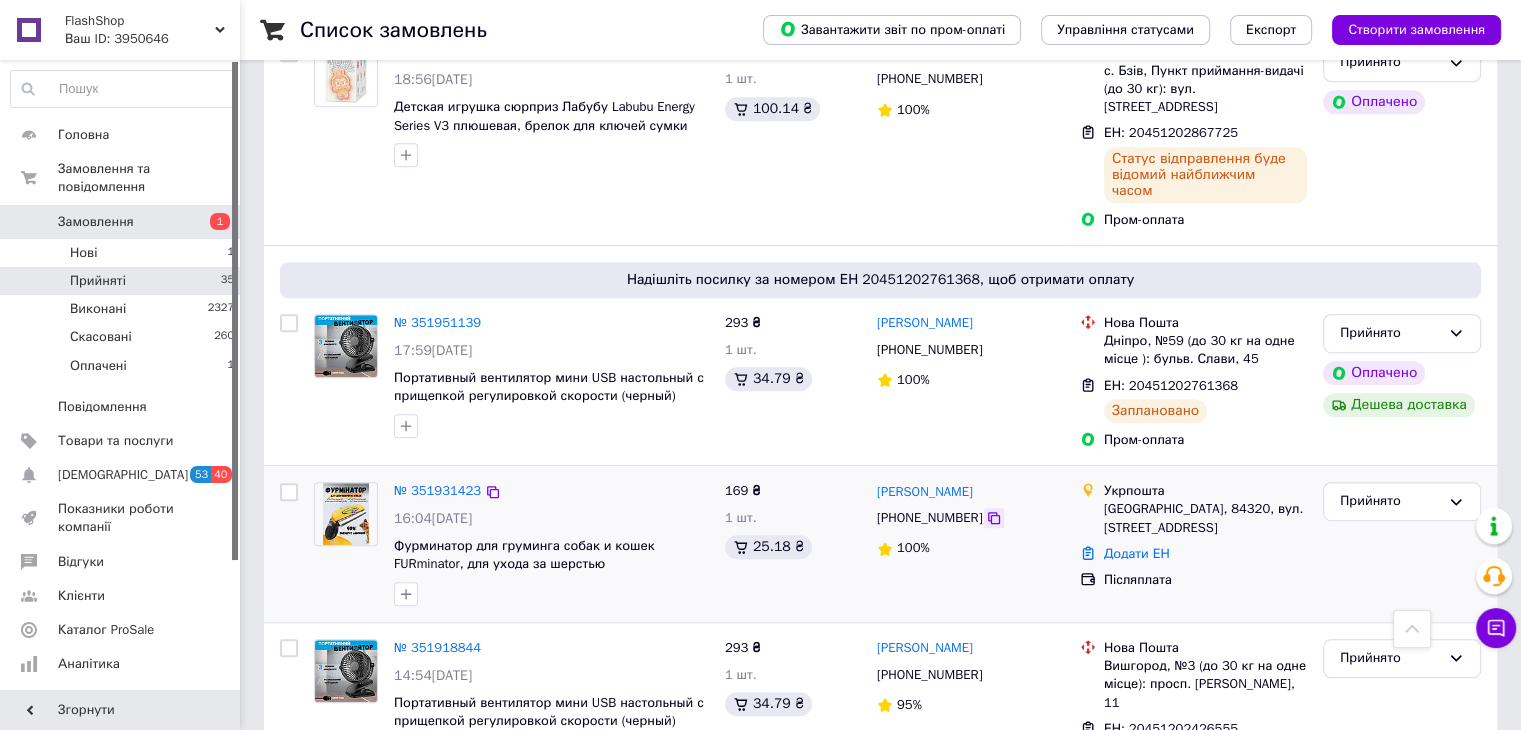 click 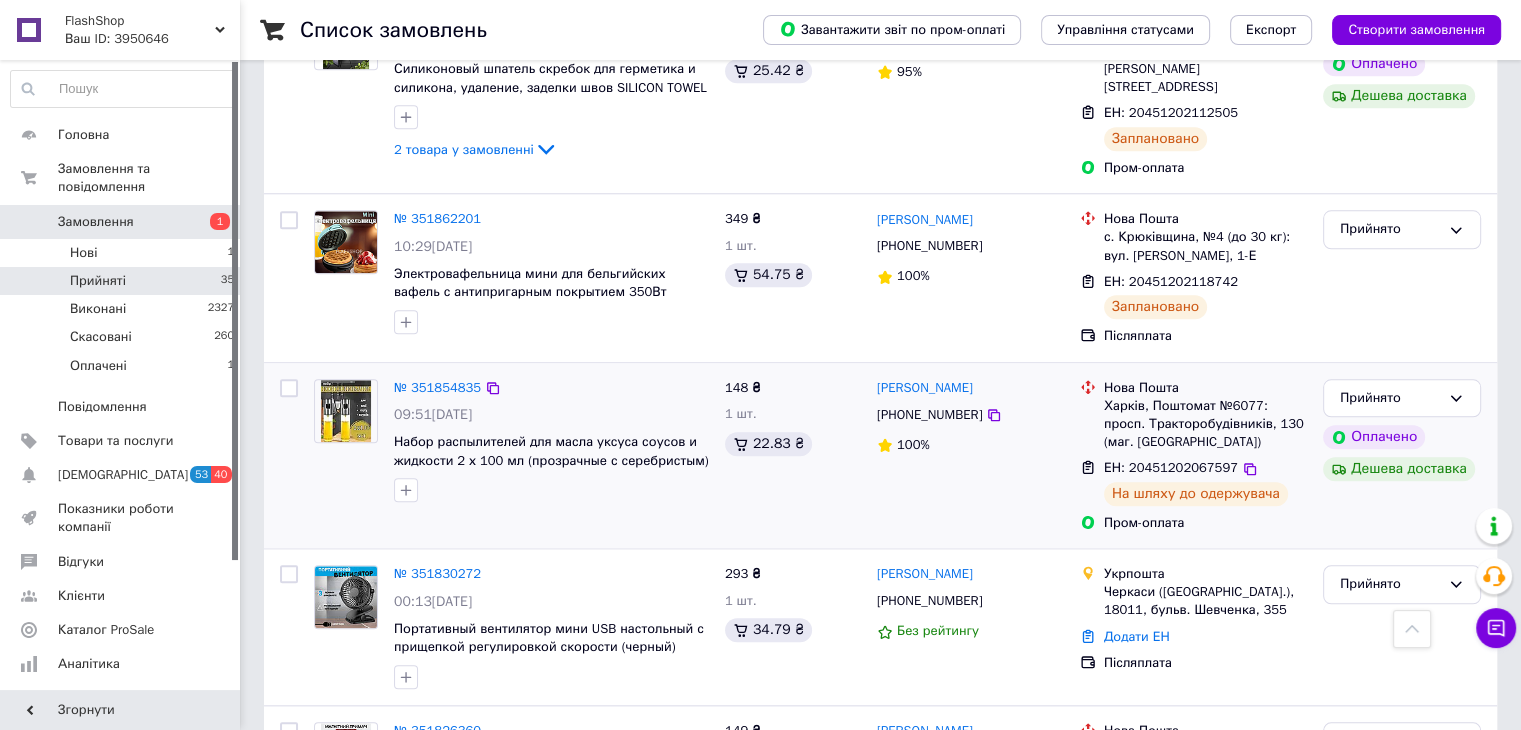 scroll, scrollTop: 2100, scrollLeft: 0, axis: vertical 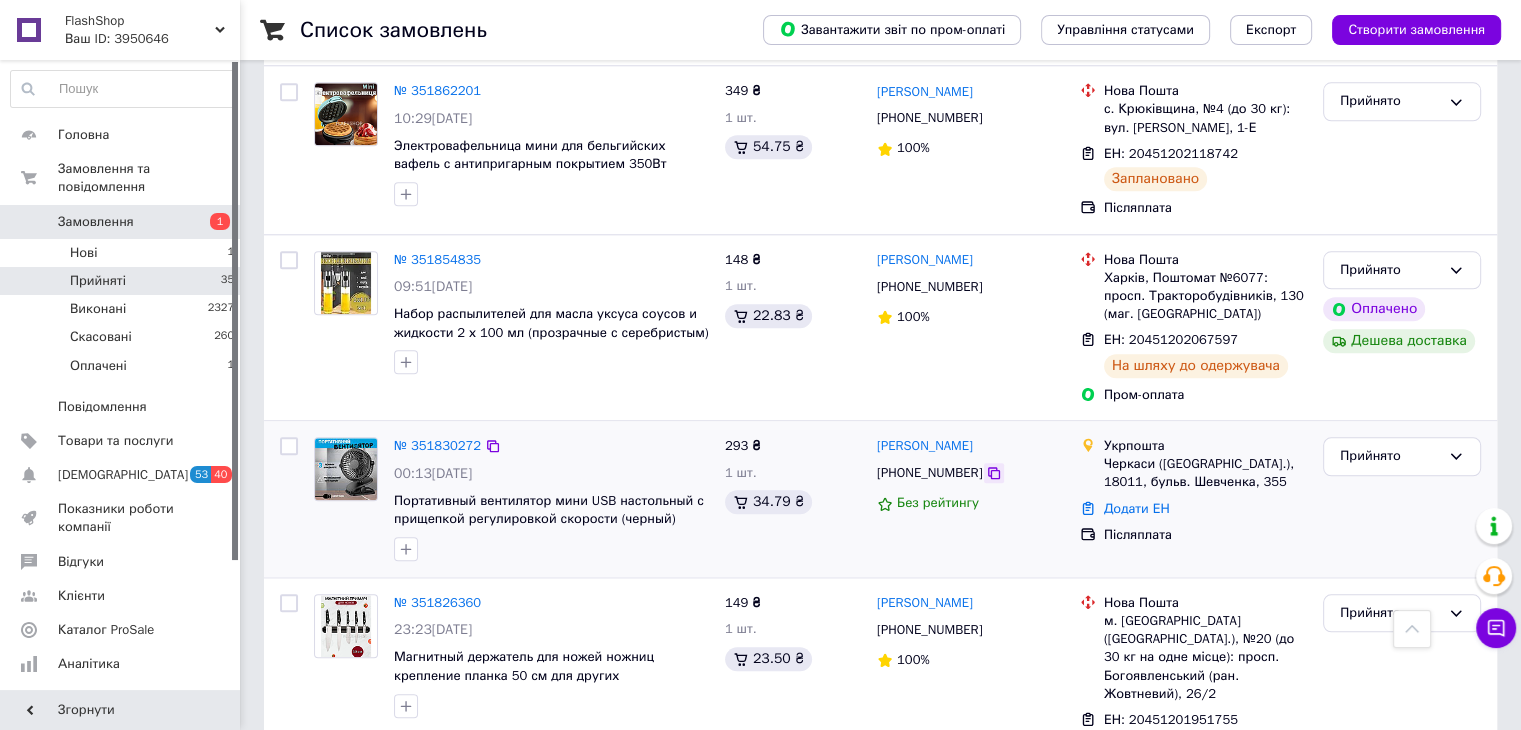 click 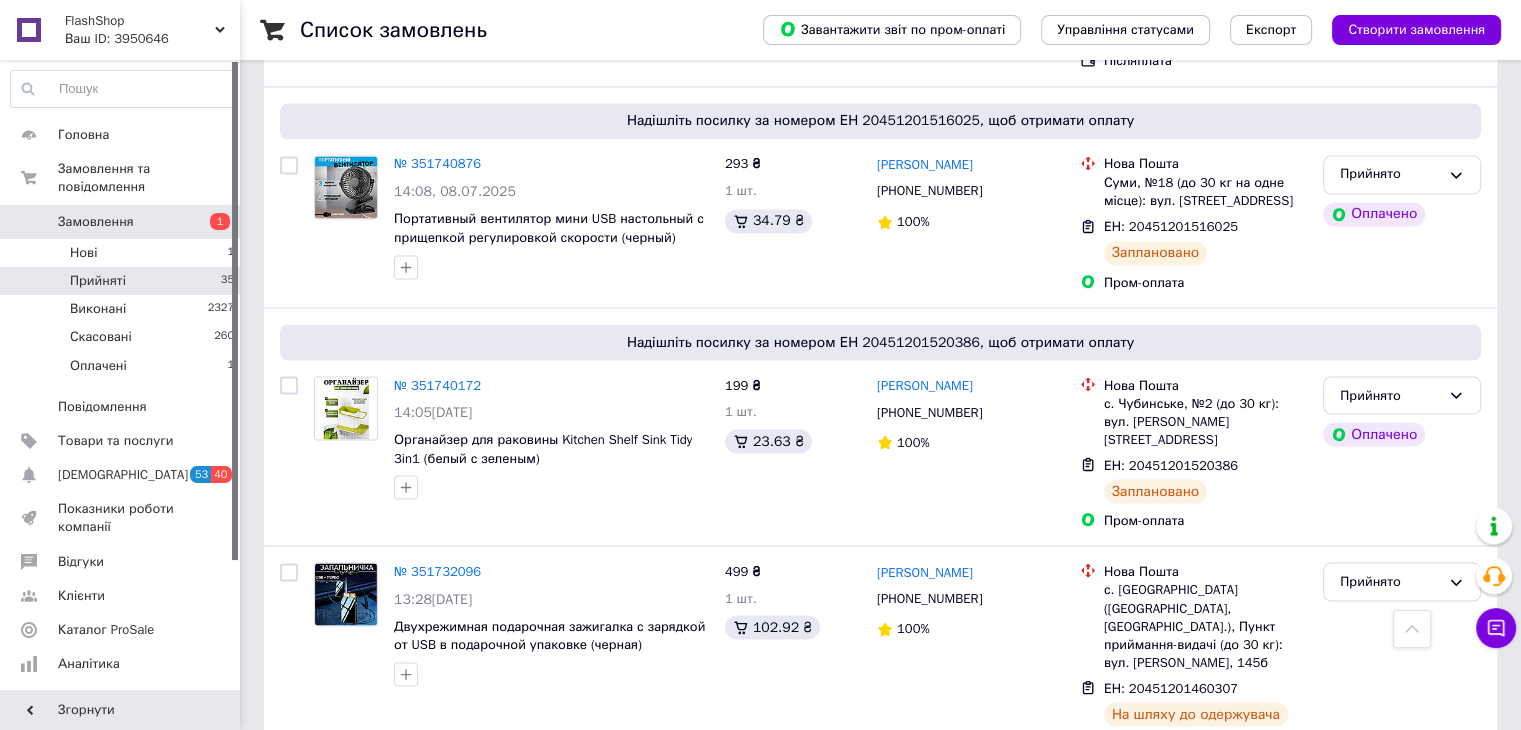 scroll, scrollTop: 3687, scrollLeft: 0, axis: vertical 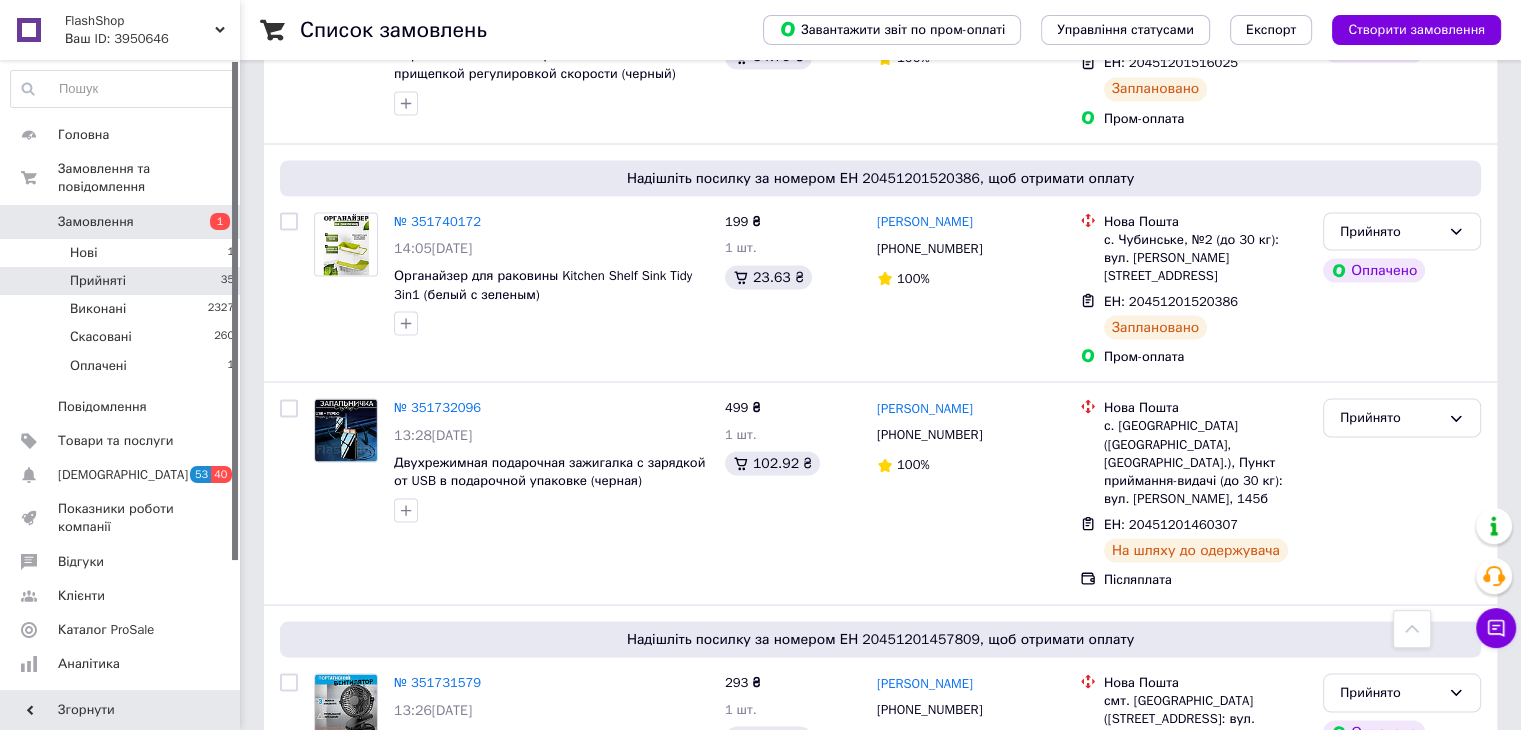 click on "2" at bounding box center [327, 888] 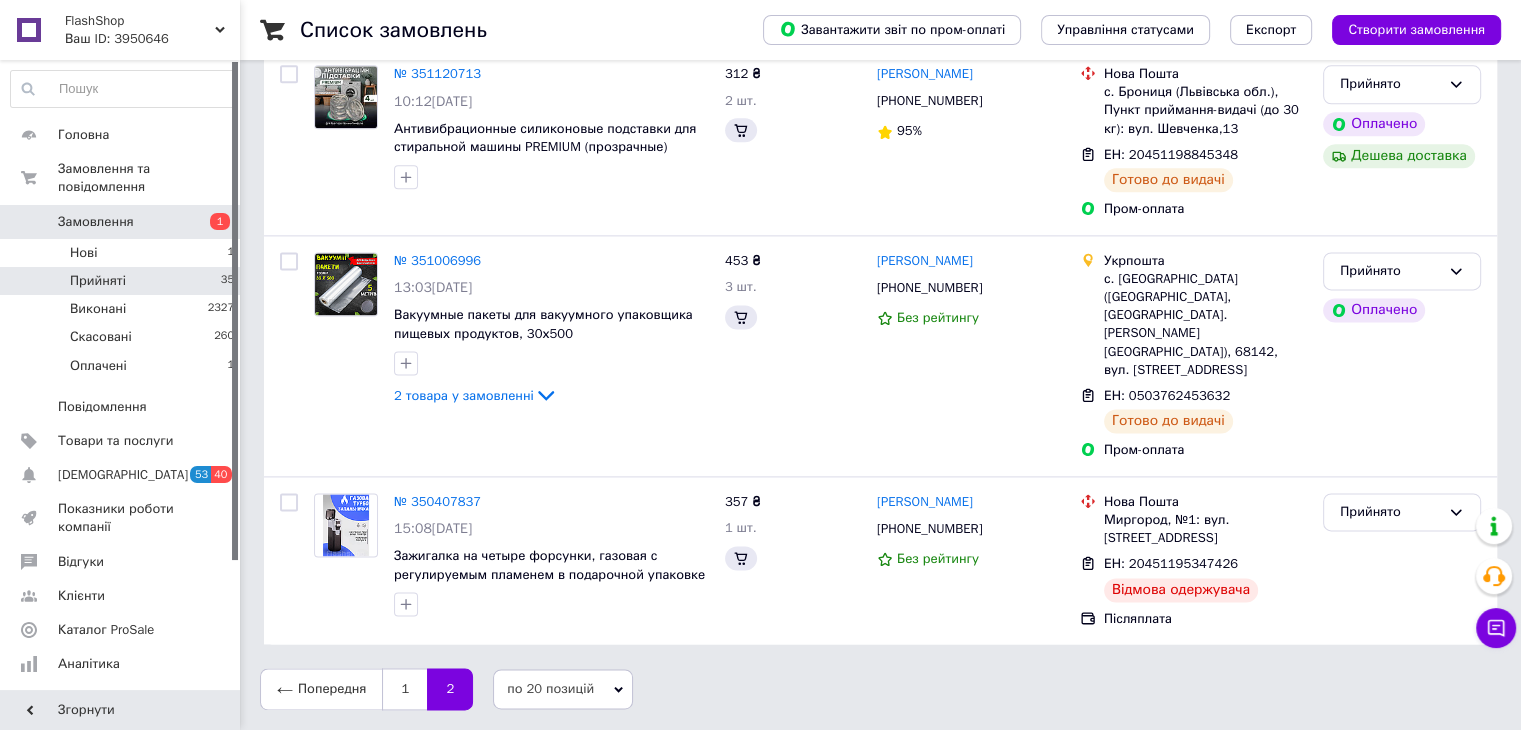 scroll, scrollTop: 0, scrollLeft: 0, axis: both 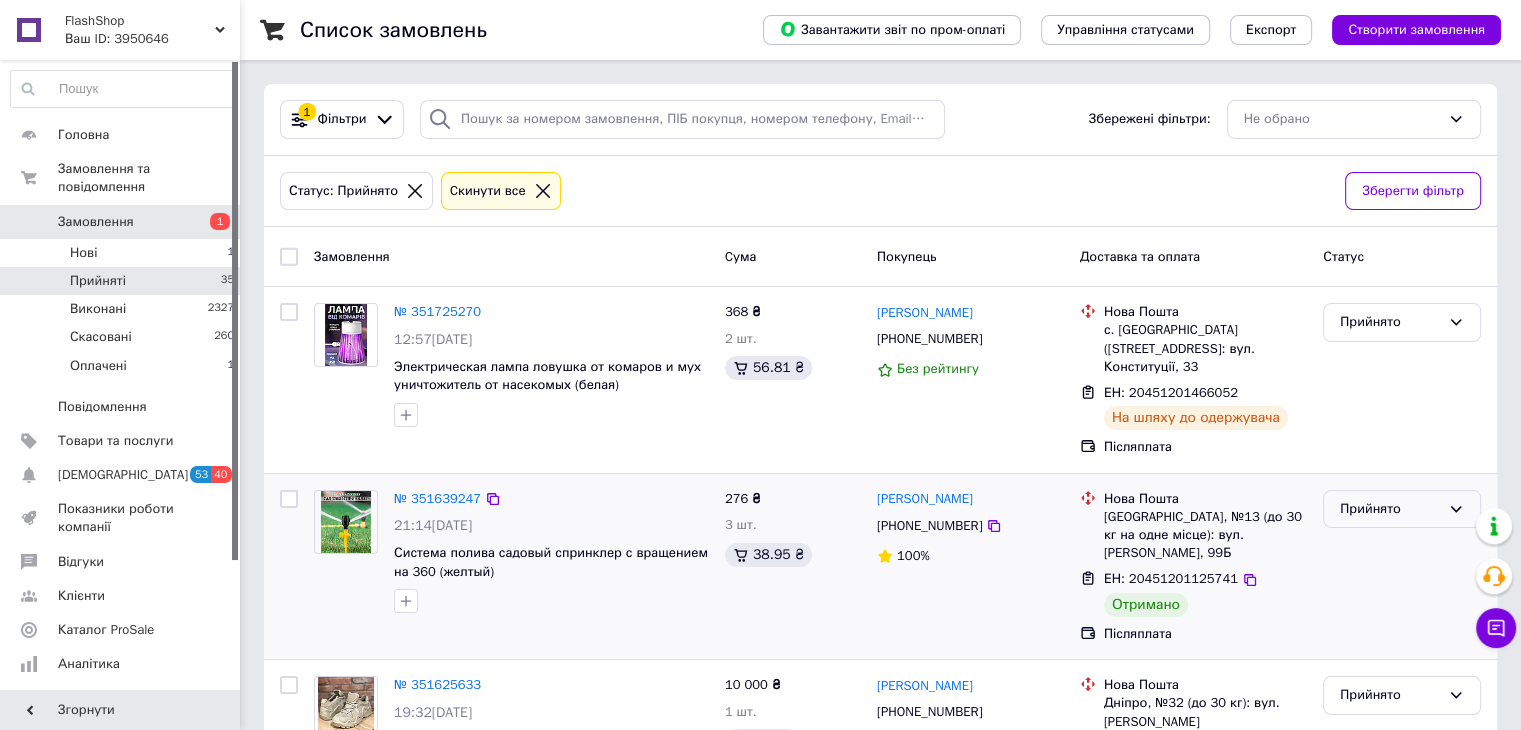 click on "Прийнято" at bounding box center (1390, 509) 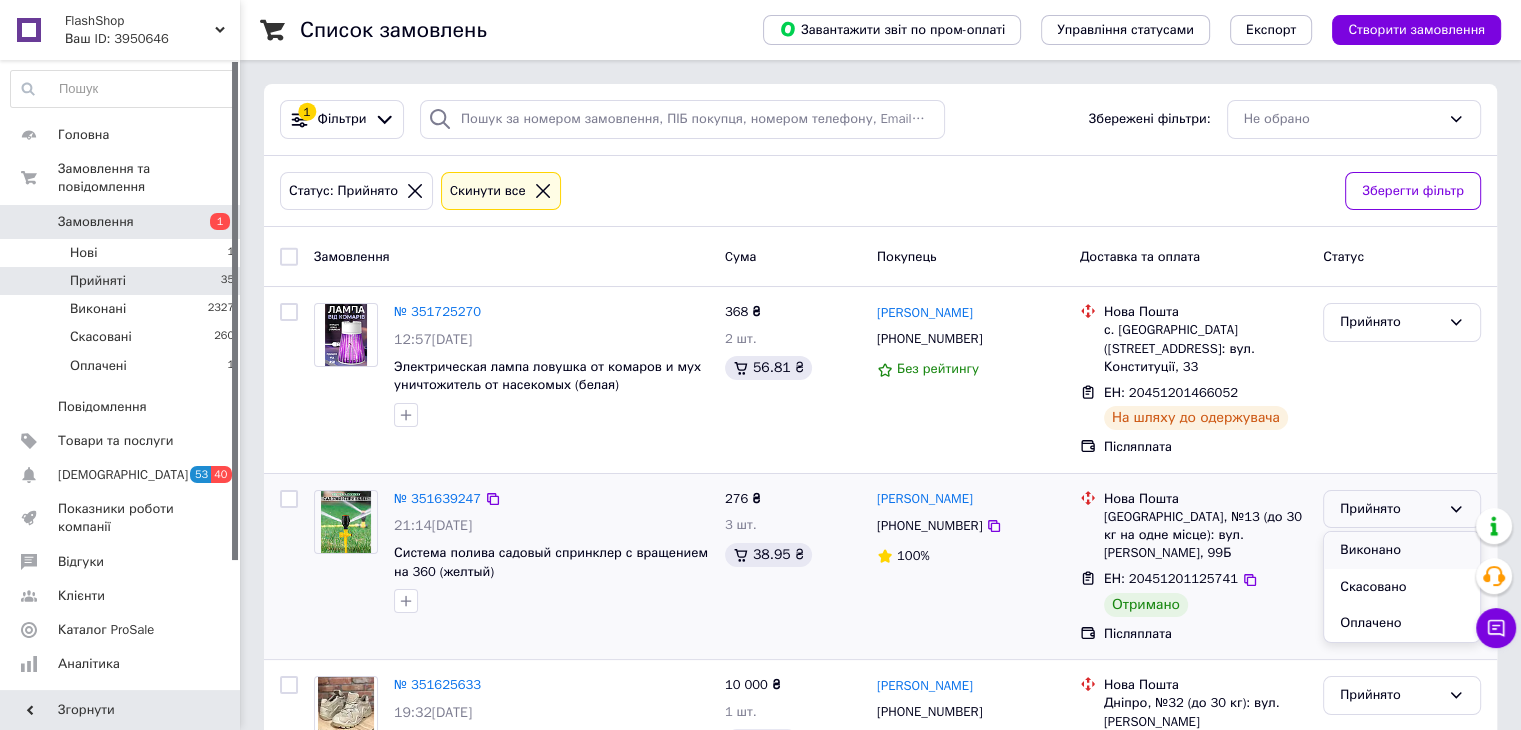 click on "Виконано" at bounding box center [1402, 550] 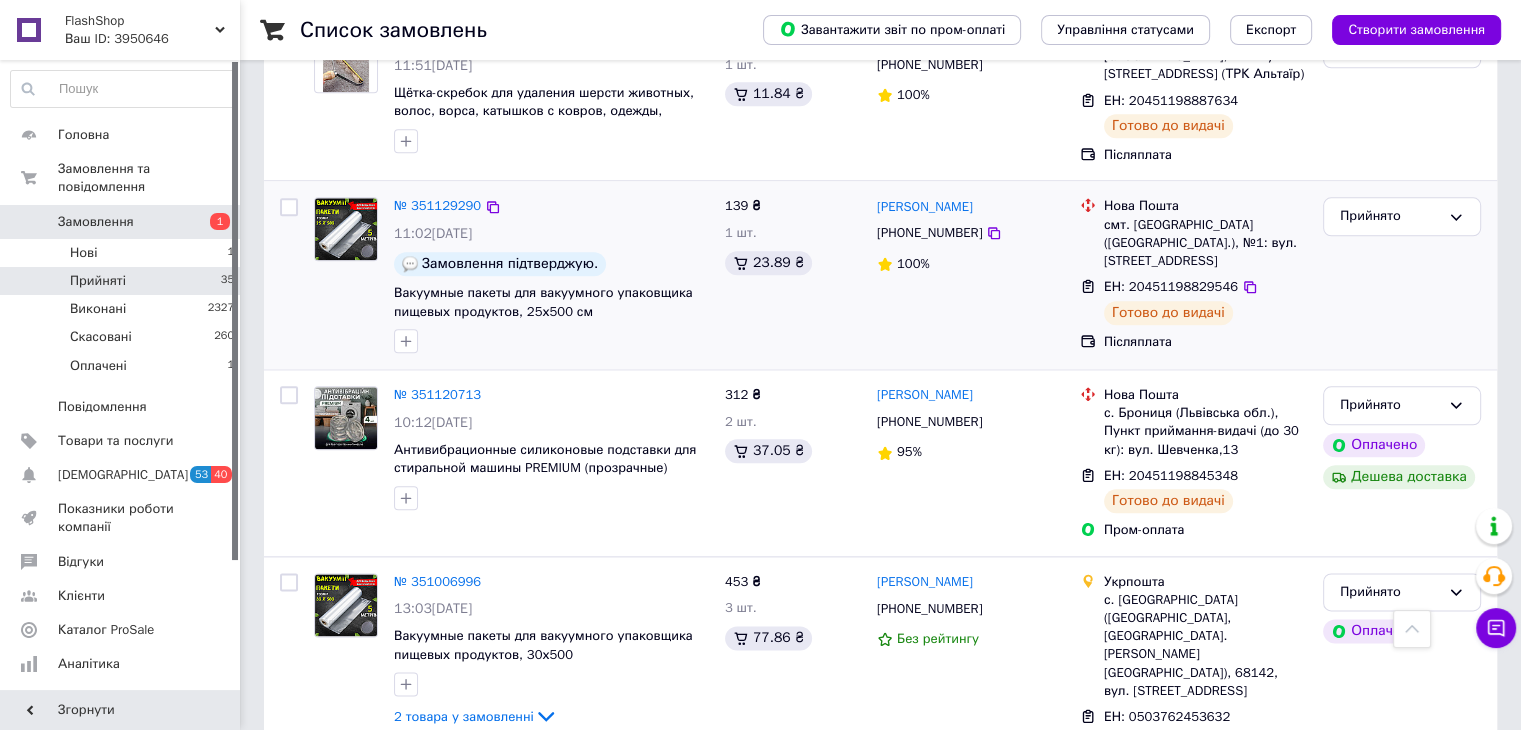 scroll, scrollTop: 2489, scrollLeft: 0, axis: vertical 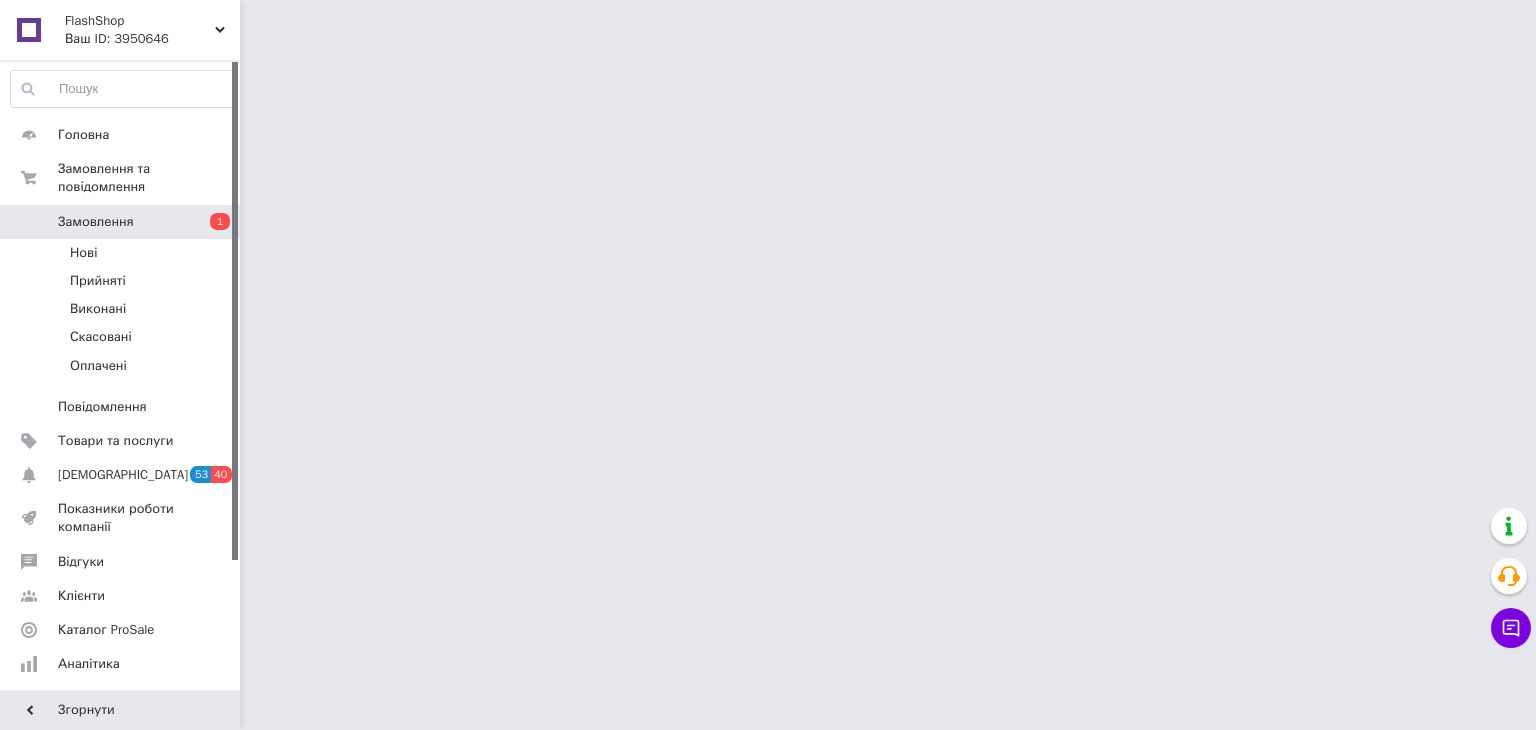 click on "[DEMOGRAPHIC_DATA] 53 40" at bounding box center [123, 475] 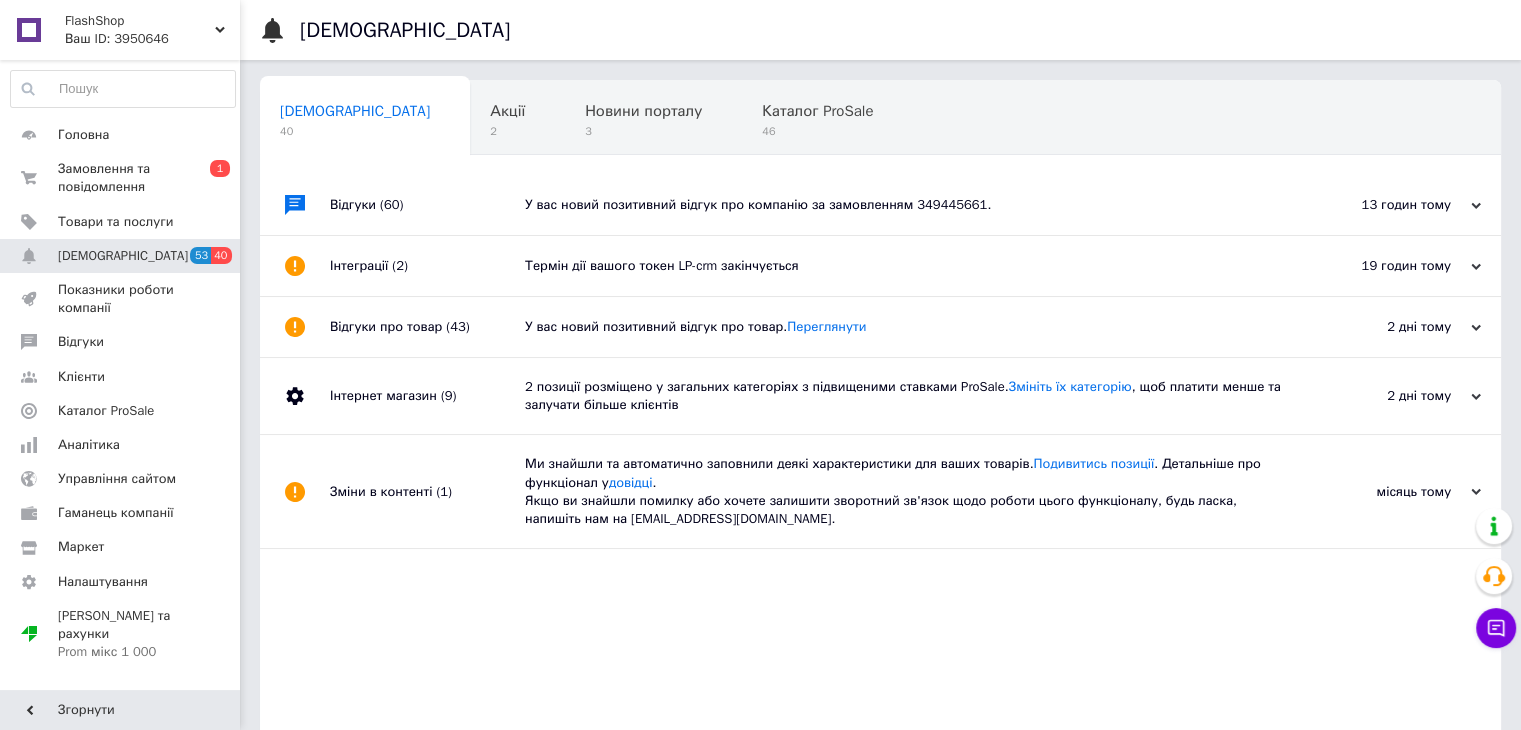 click 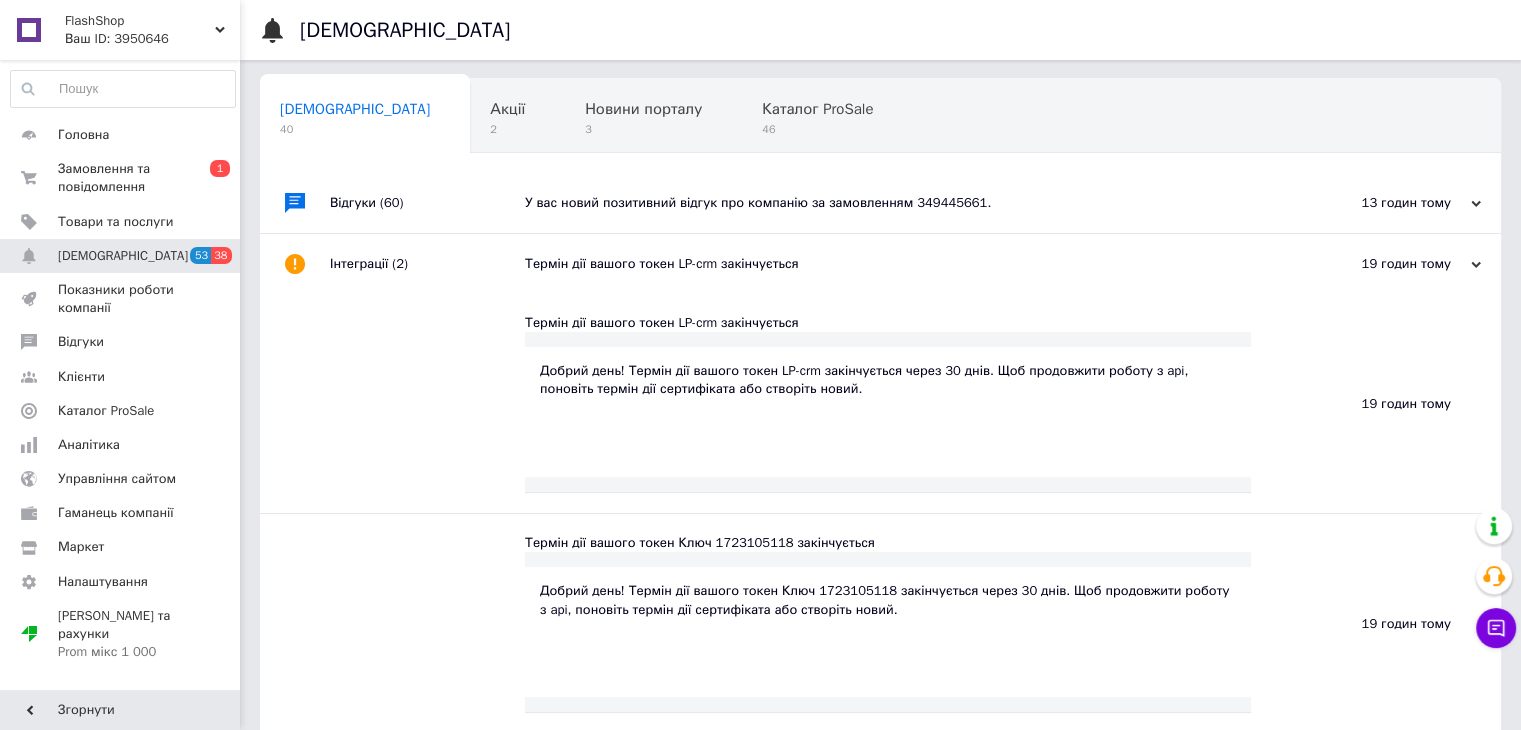 scroll, scrollTop: 0, scrollLeft: 0, axis: both 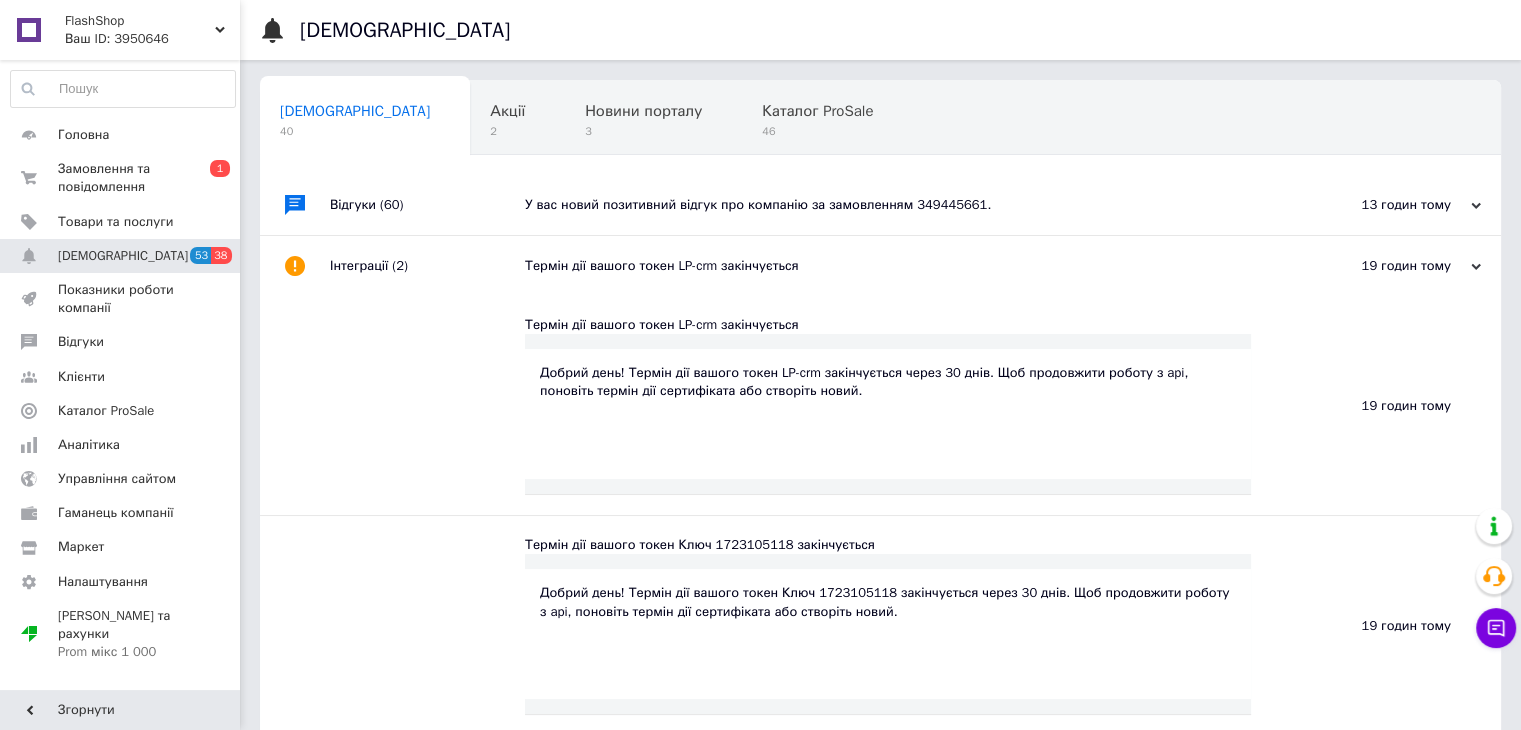 click on "Сповіщення 40 Акції 2 Новини порталу 3 Каталог ProSale 46 Навчання та заходи 2 Ok Відфільтровано...  Зберегти" at bounding box center (880, 116) 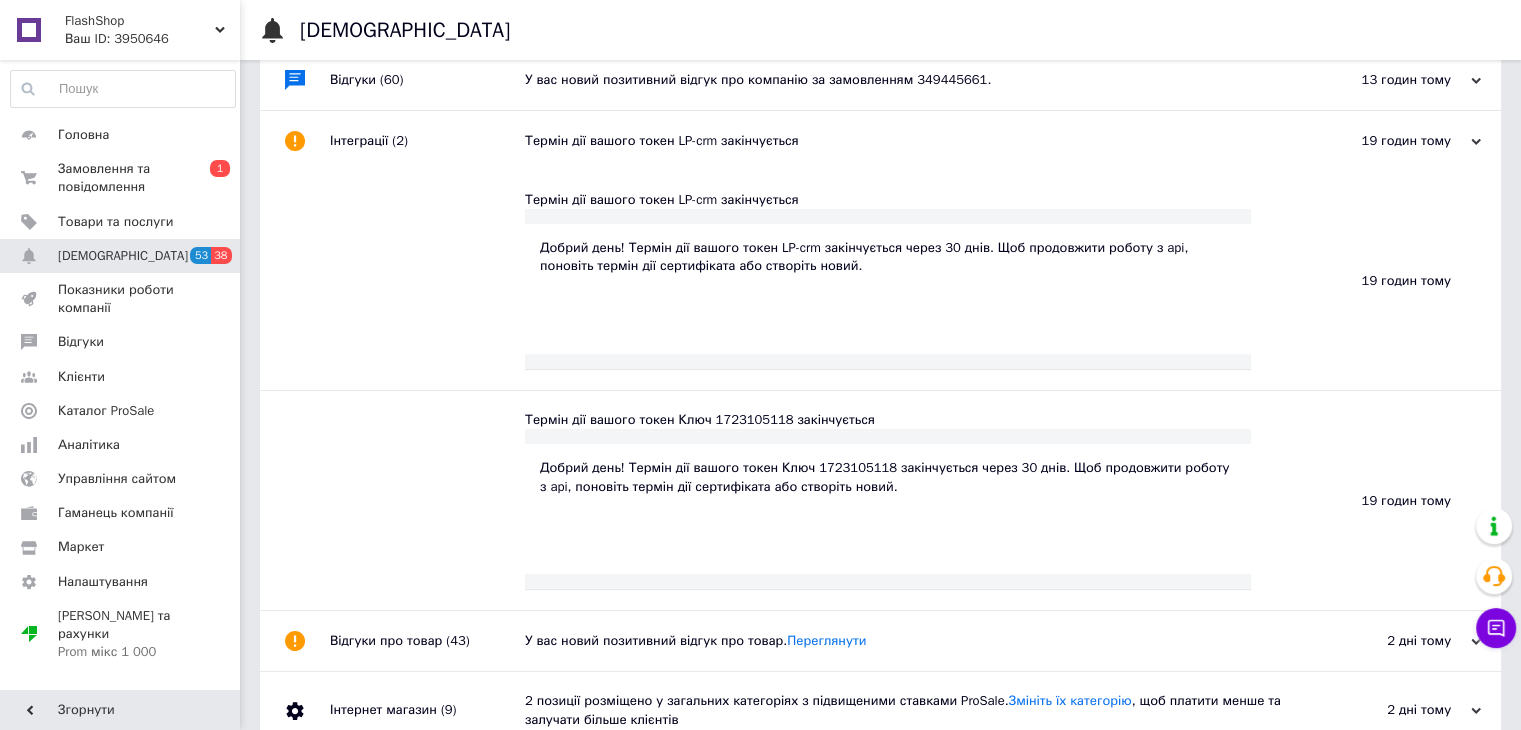 scroll, scrollTop: 280, scrollLeft: 0, axis: vertical 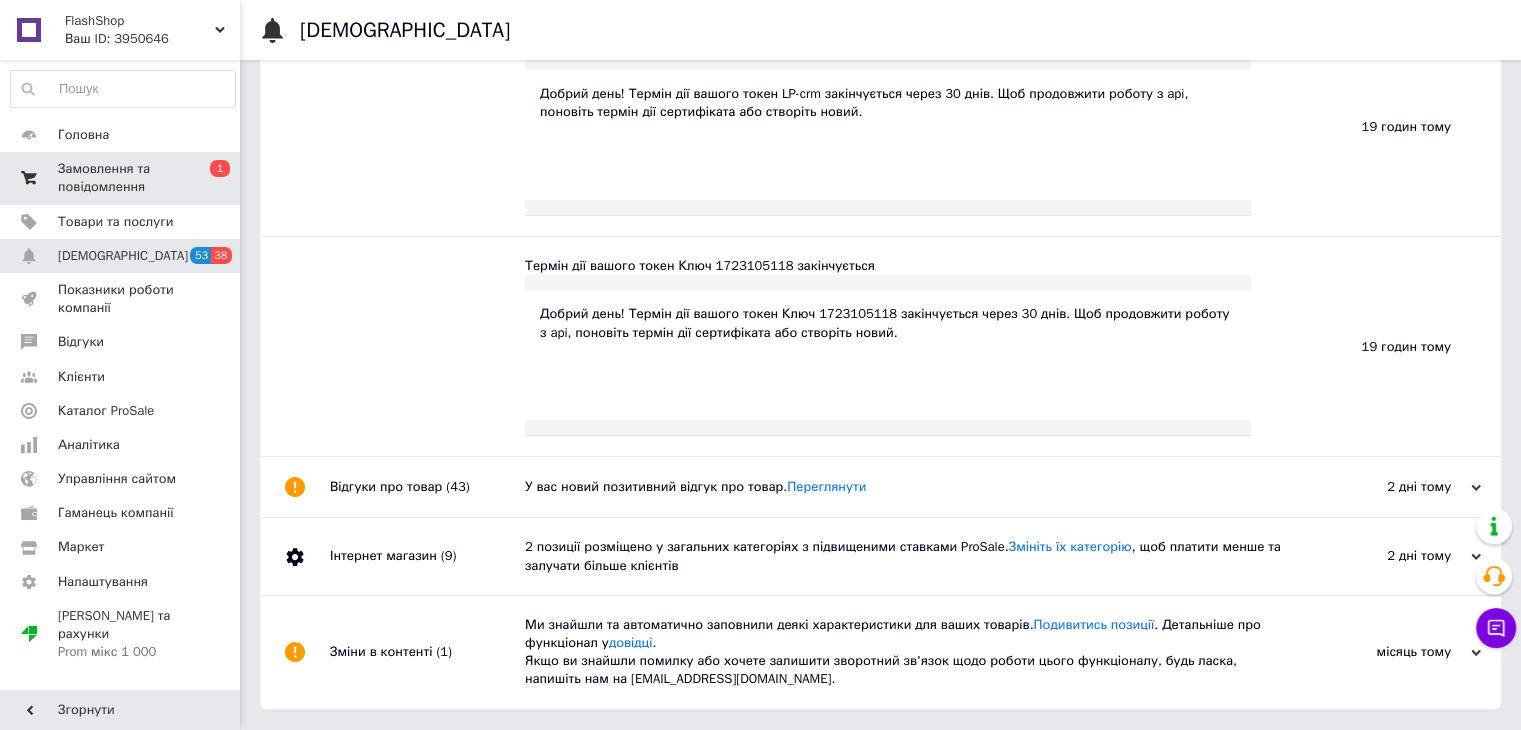 click on "Замовлення та повідомлення" at bounding box center [121, 178] 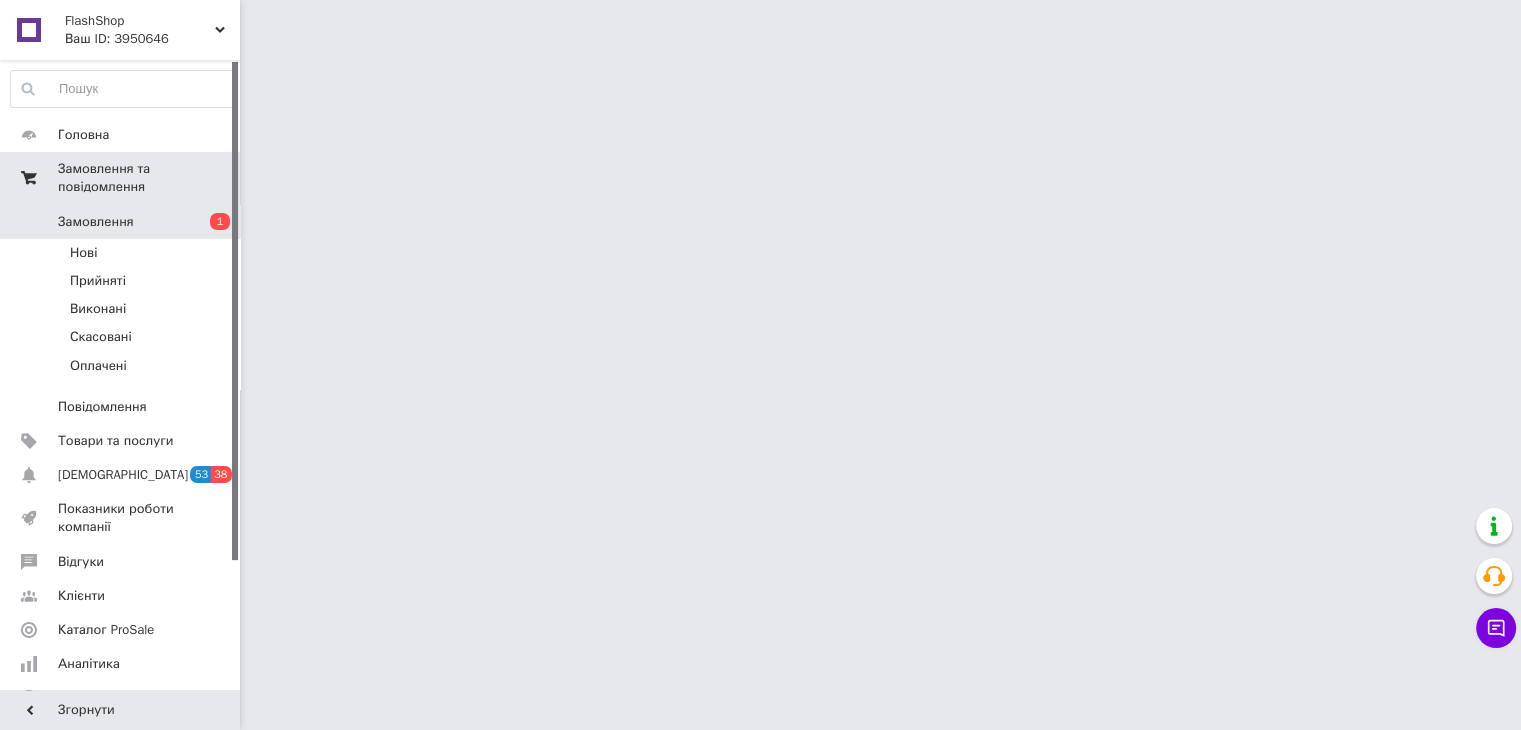 scroll, scrollTop: 0, scrollLeft: 0, axis: both 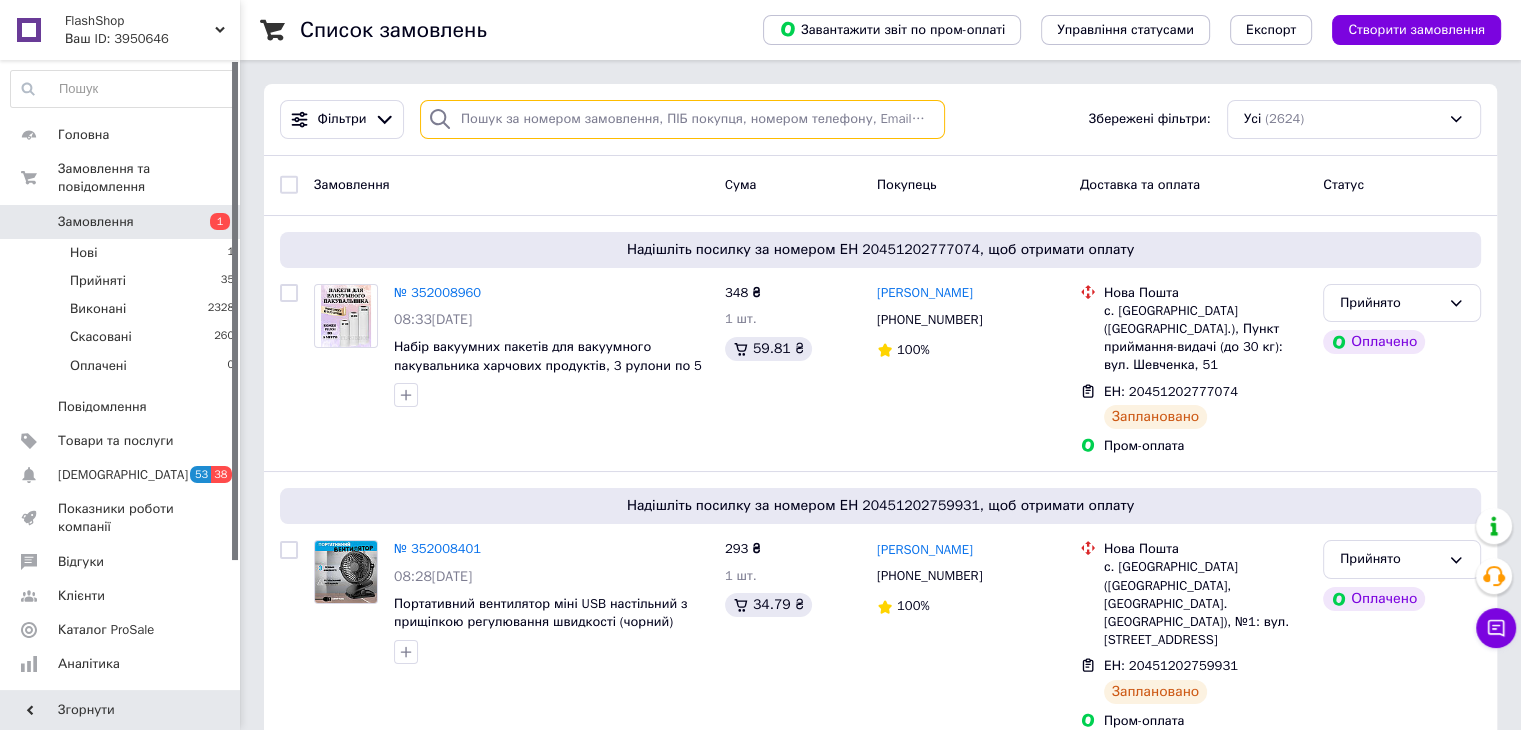click at bounding box center [682, 119] 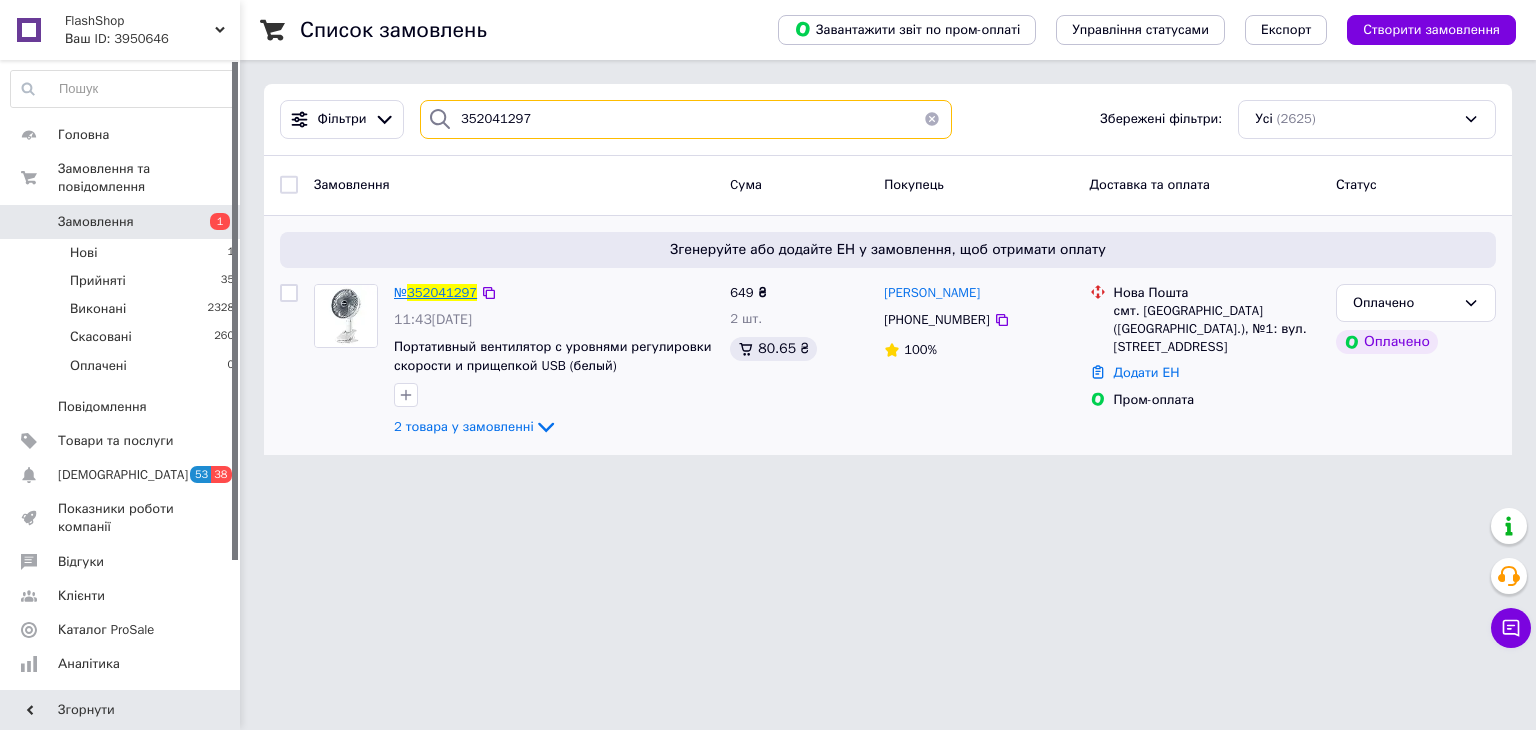 type on "352041297" 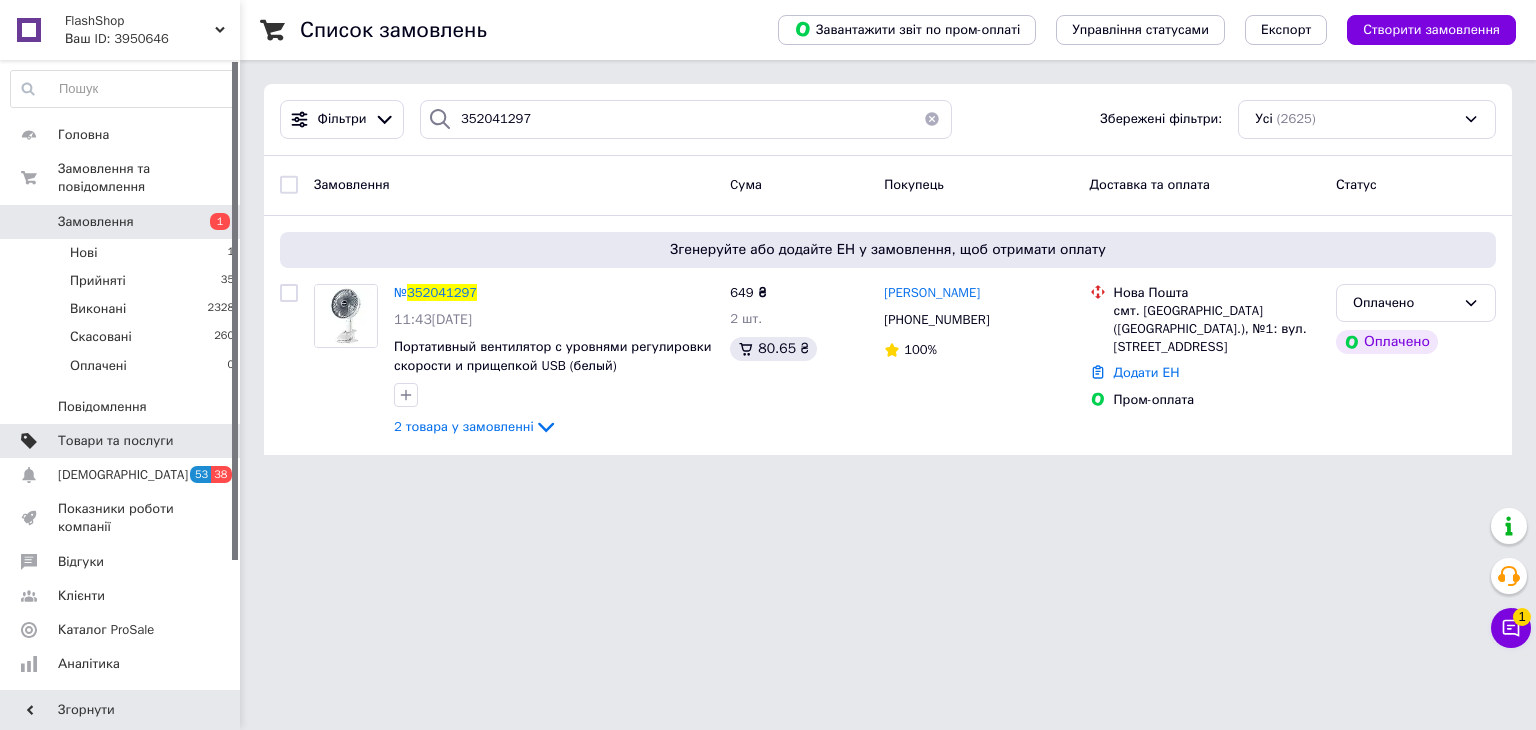 click on "Товари та послуги" at bounding box center [115, 441] 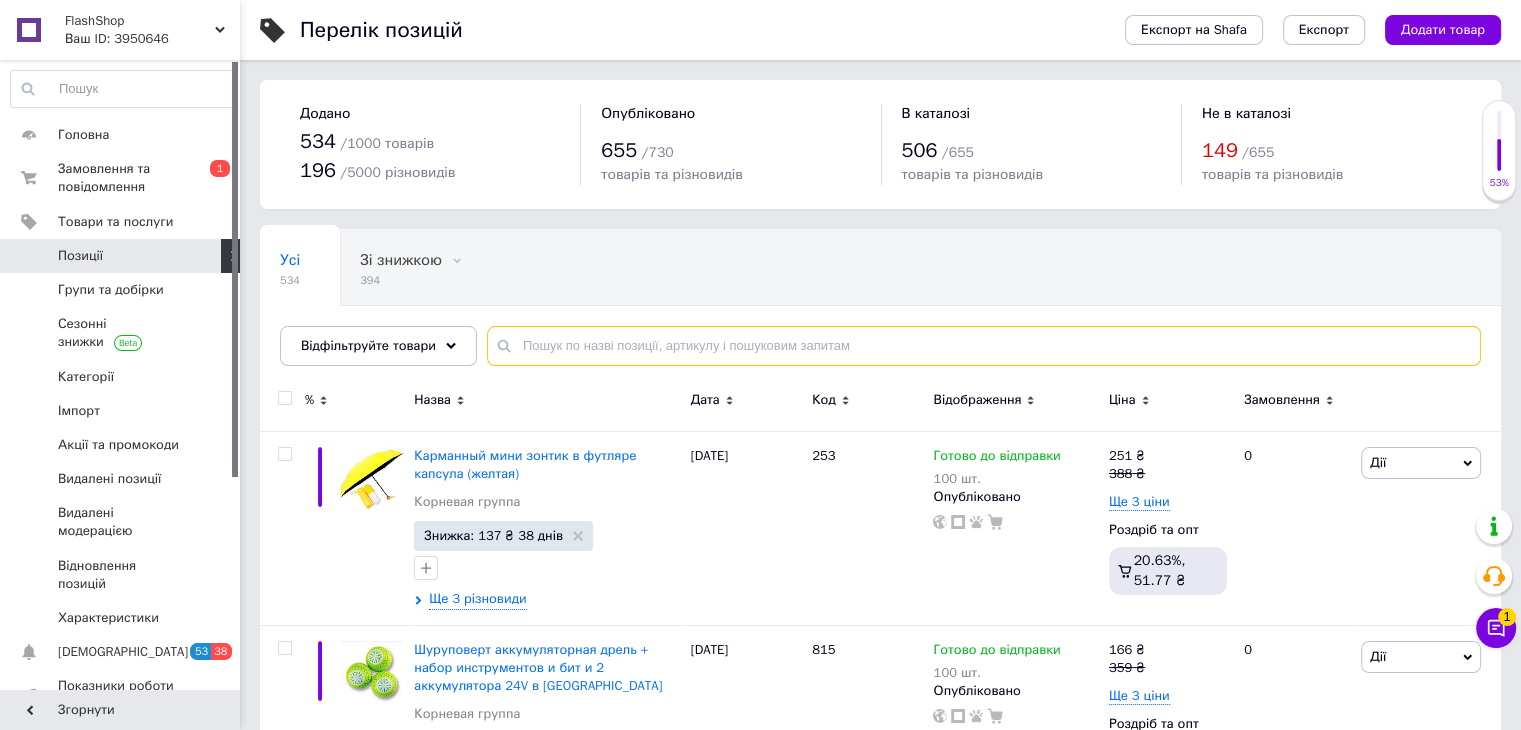 click at bounding box center [984, 346] 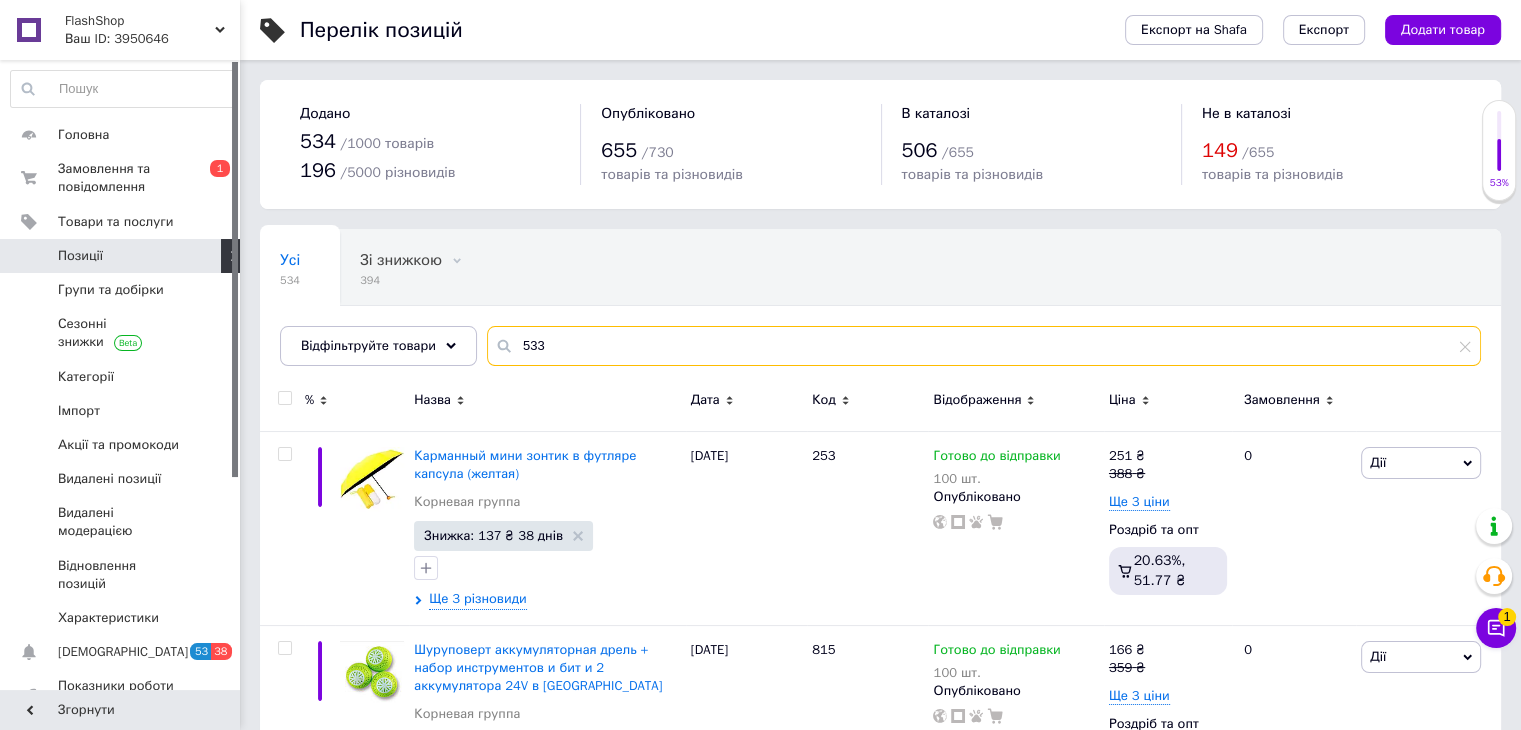 type on "533" 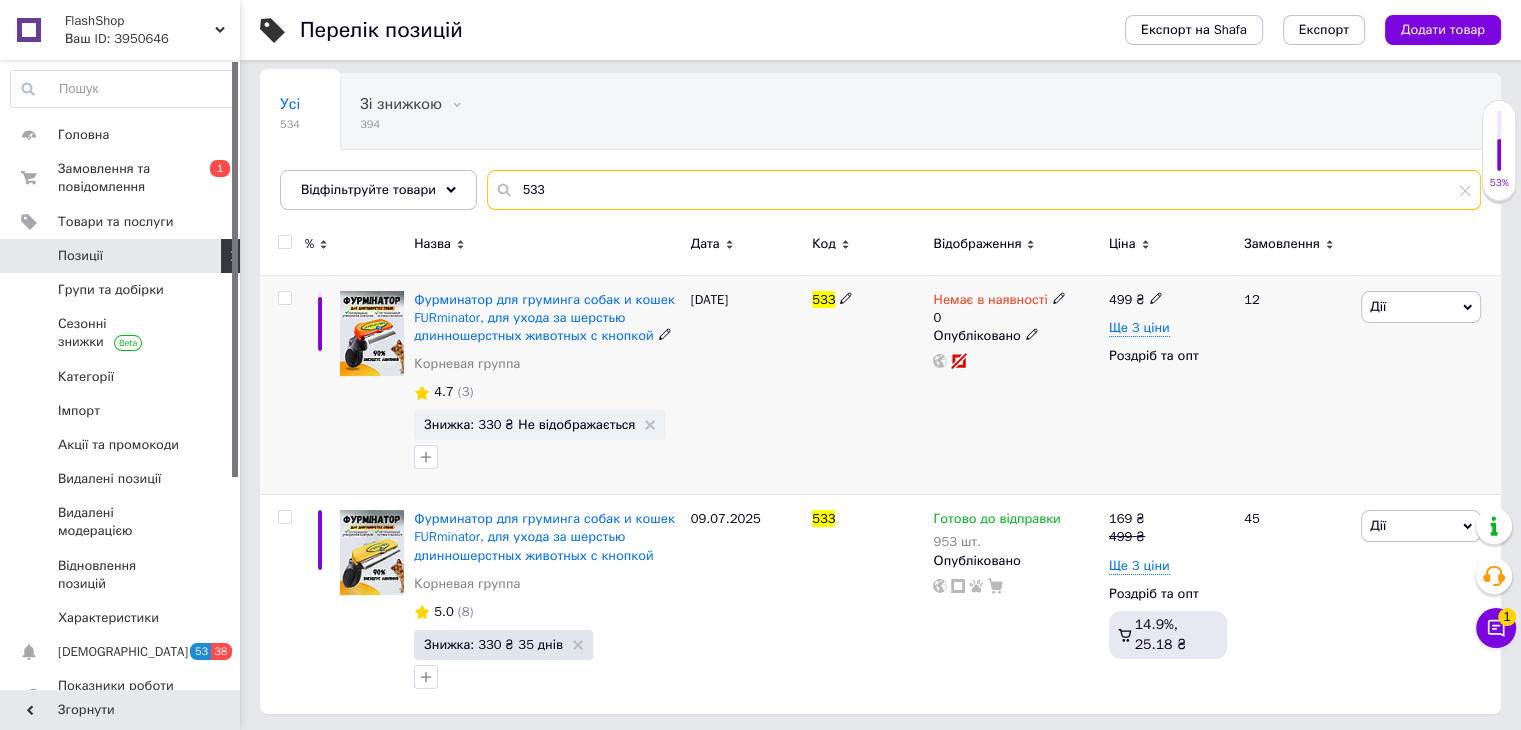 scroll, scrollTop: 159, scrollLeft: 0, axis: vertical 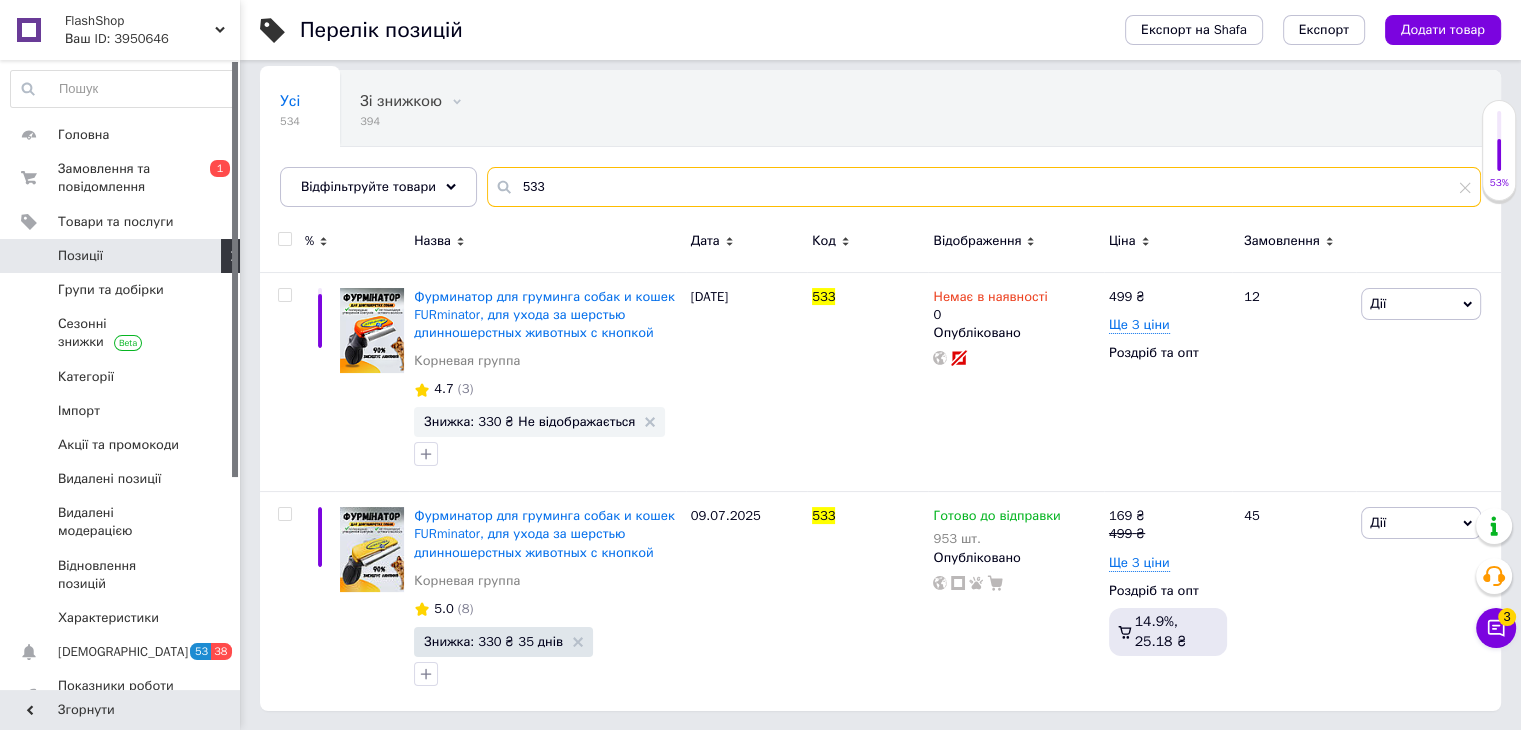 click on "533" at bounding box center (984, 187) 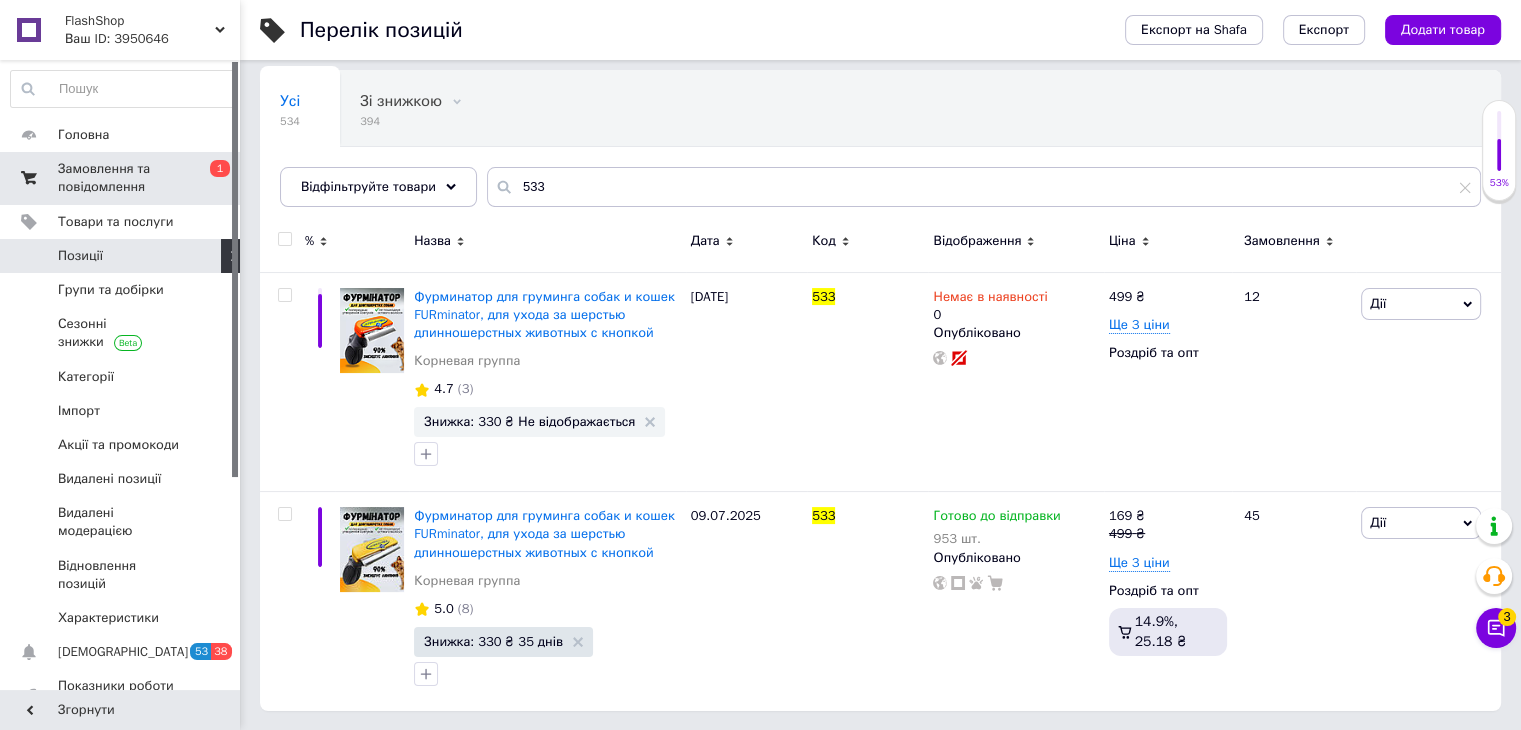 click on "Замовлення та повідомлення" at bounding box center [121, 178] 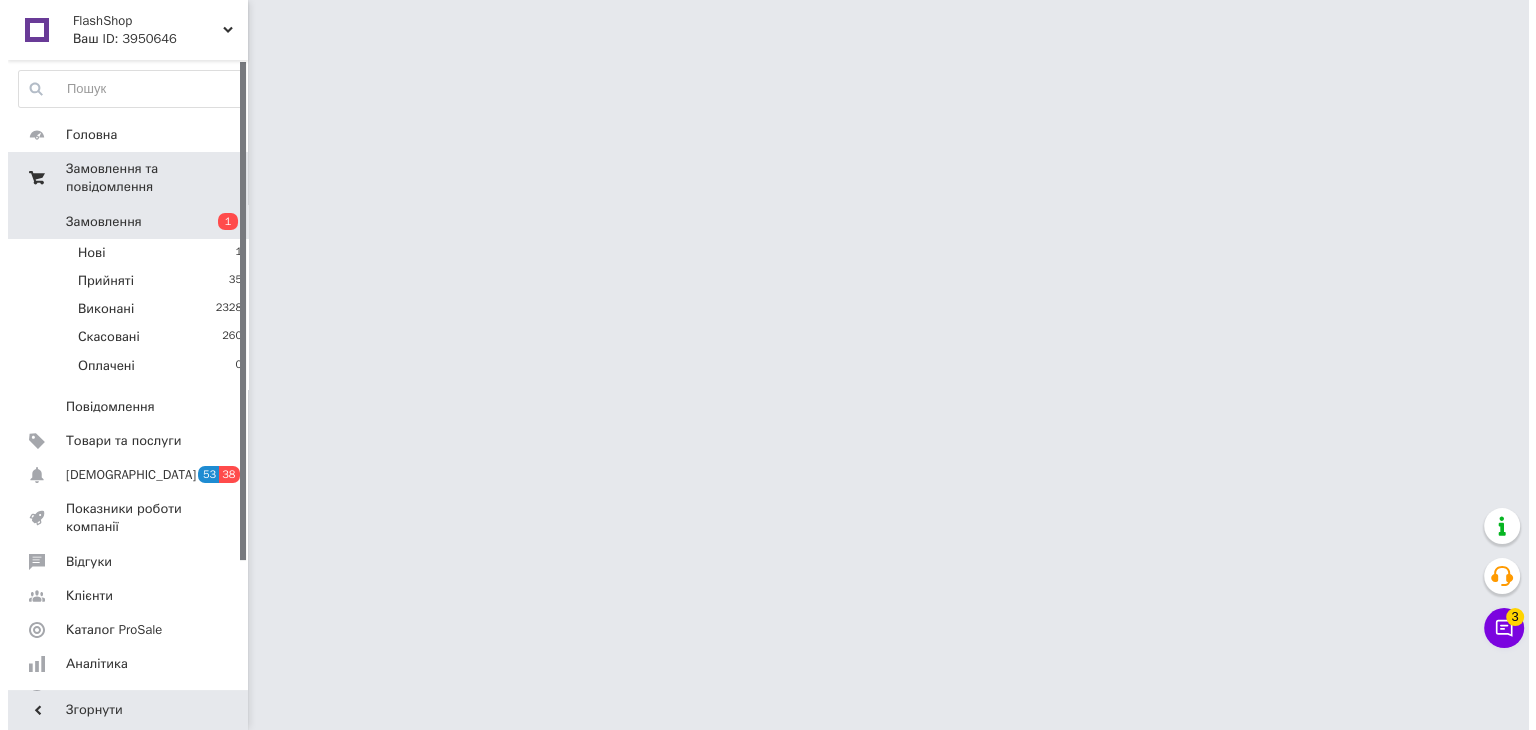 scroll, scrollTop: 0, scrollLeft: 0, axis: both 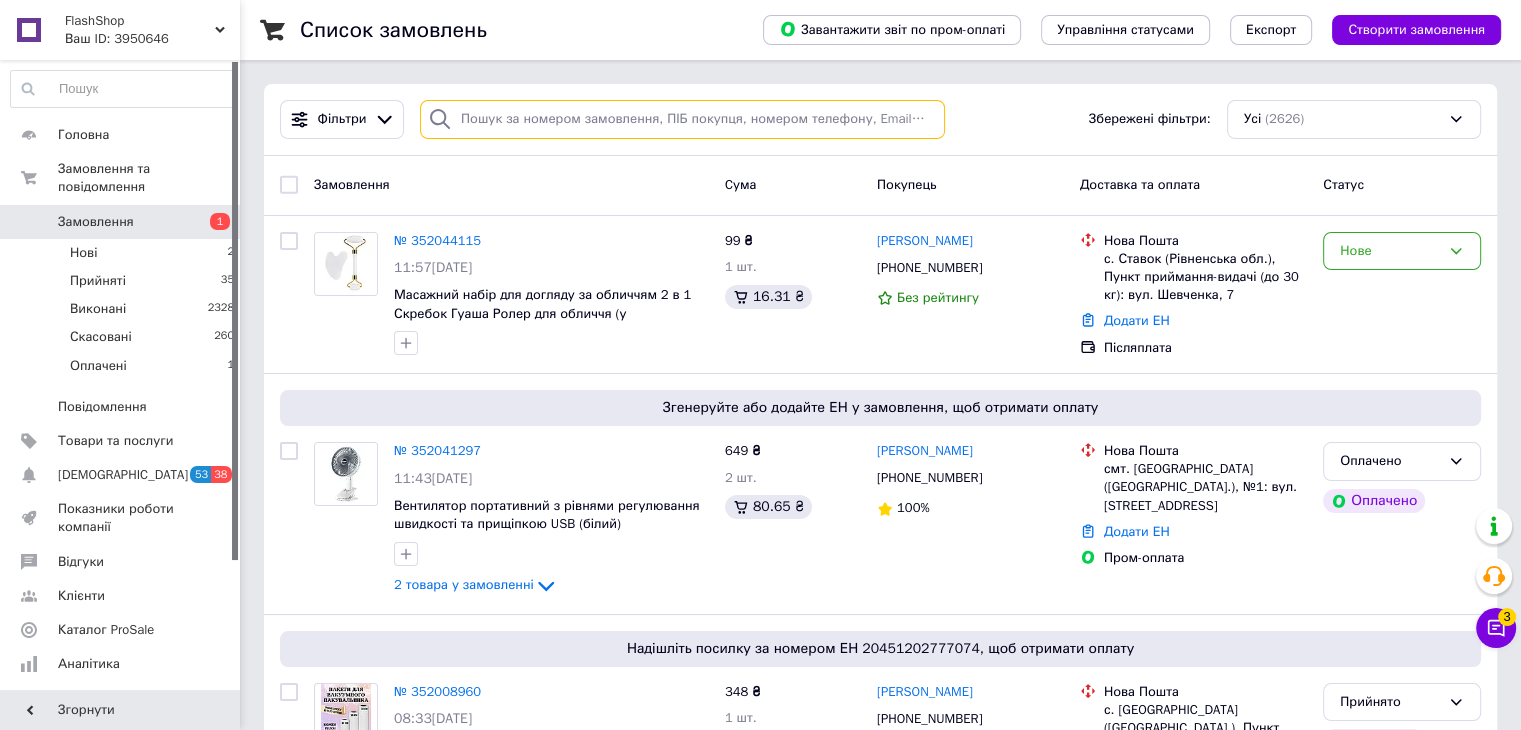 click at bounding box center [682, 119] 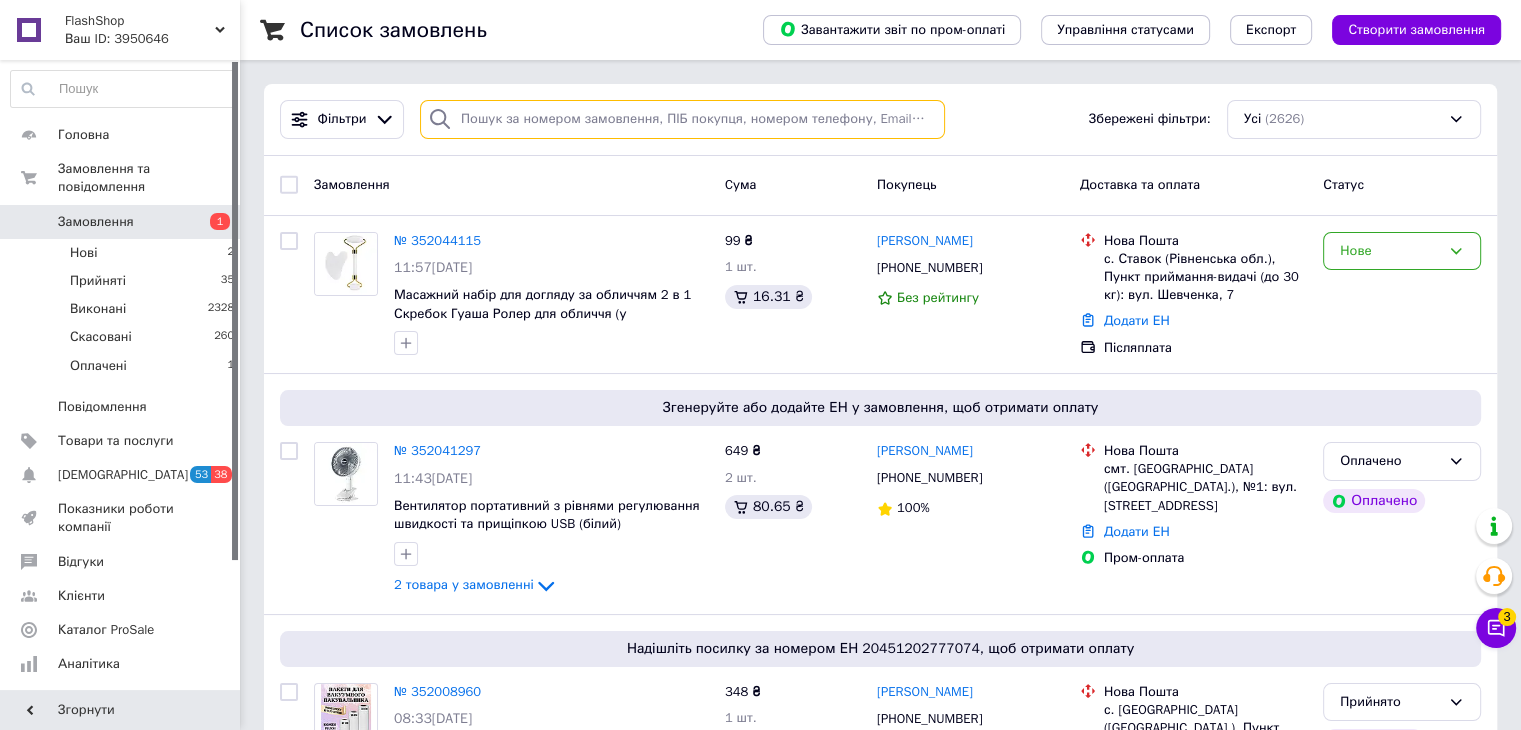 paste on "352044115" 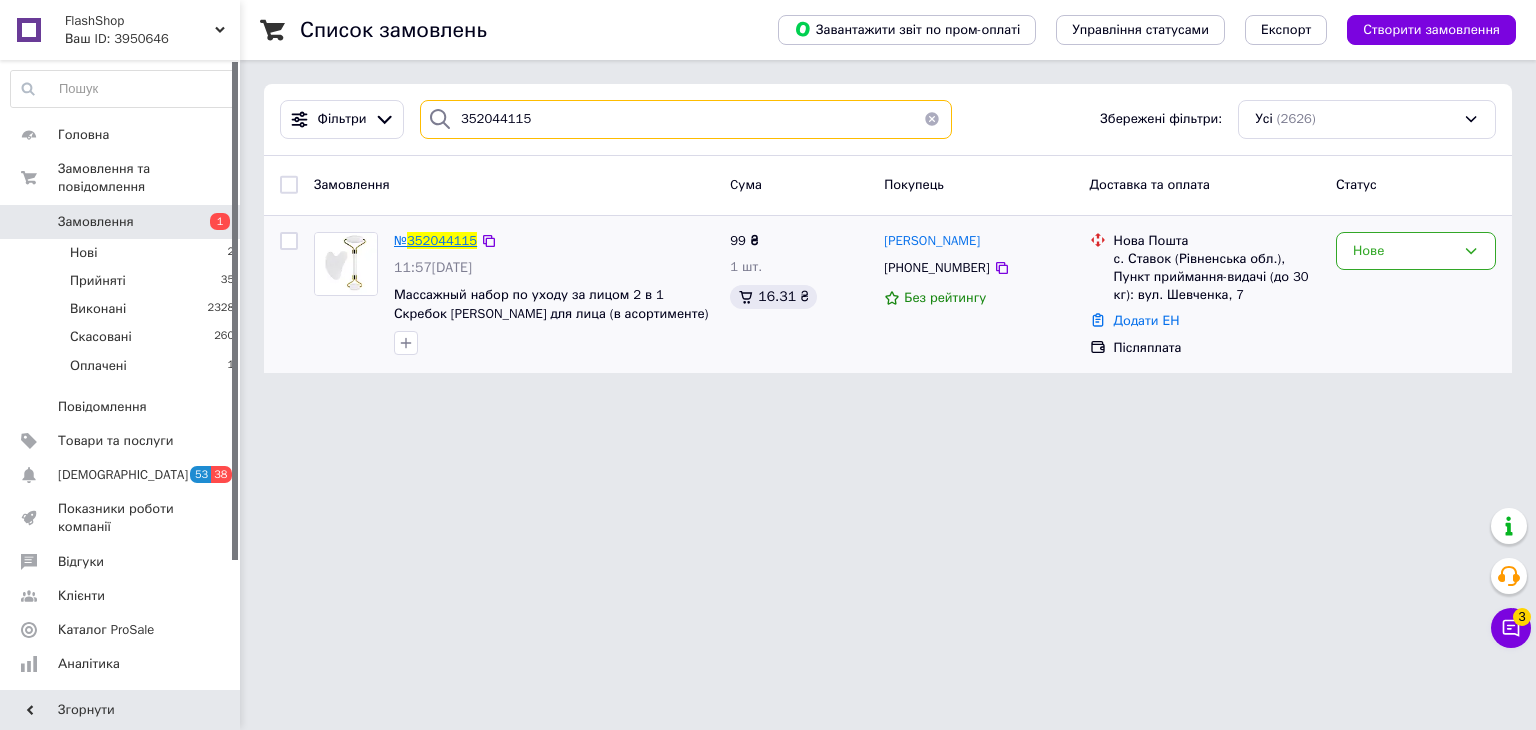 type on "352044115" 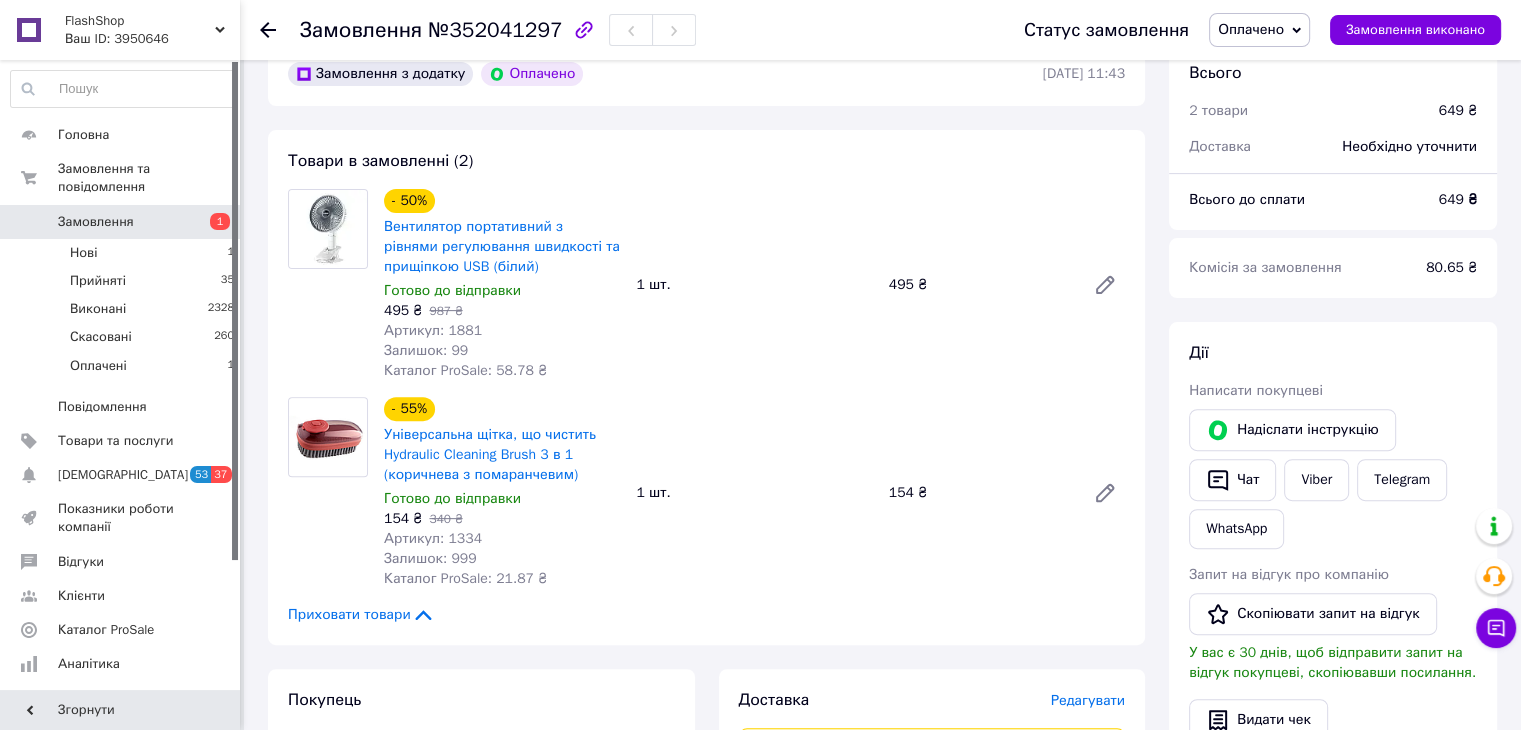 scroll, scrollTop: 700, scrollLeft: 0, axis: vertical 